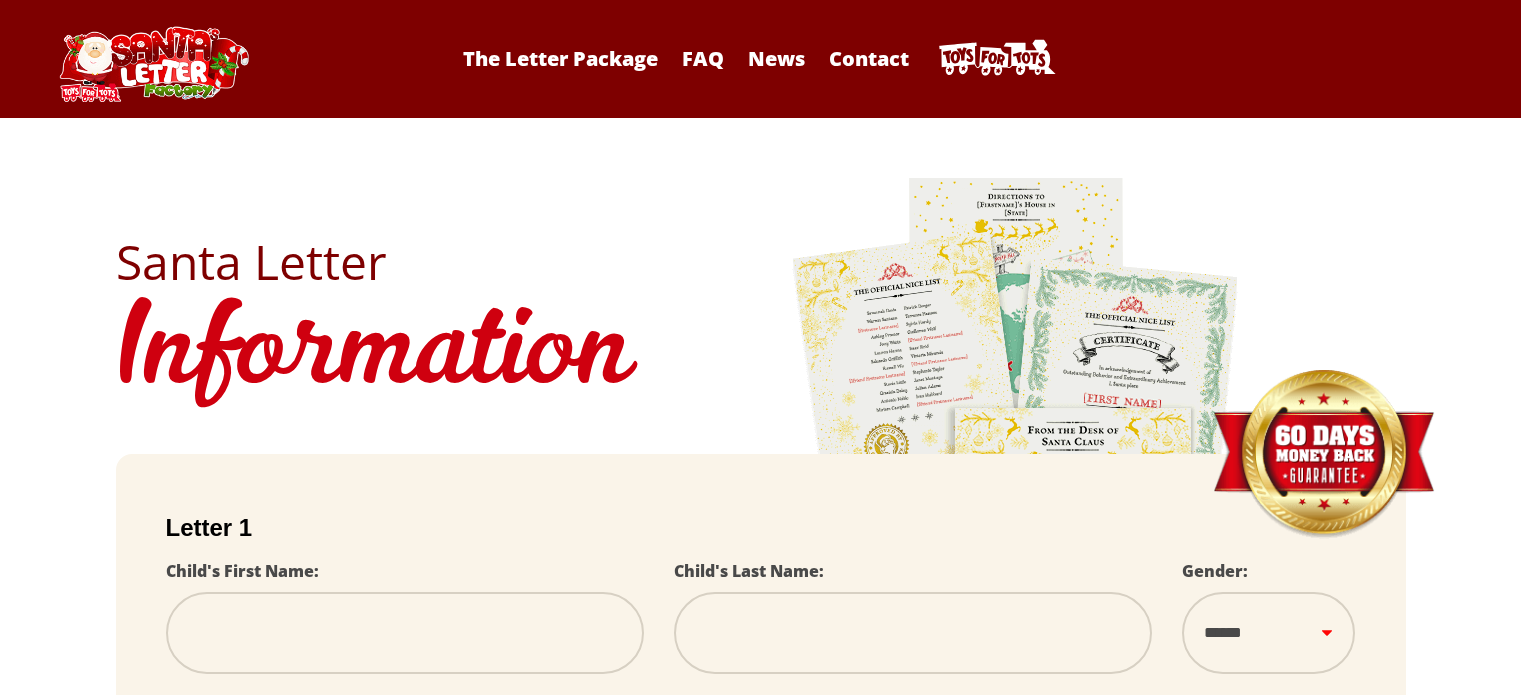 scroll, scrollTop: 0, scrollLeft: 0, axis: both 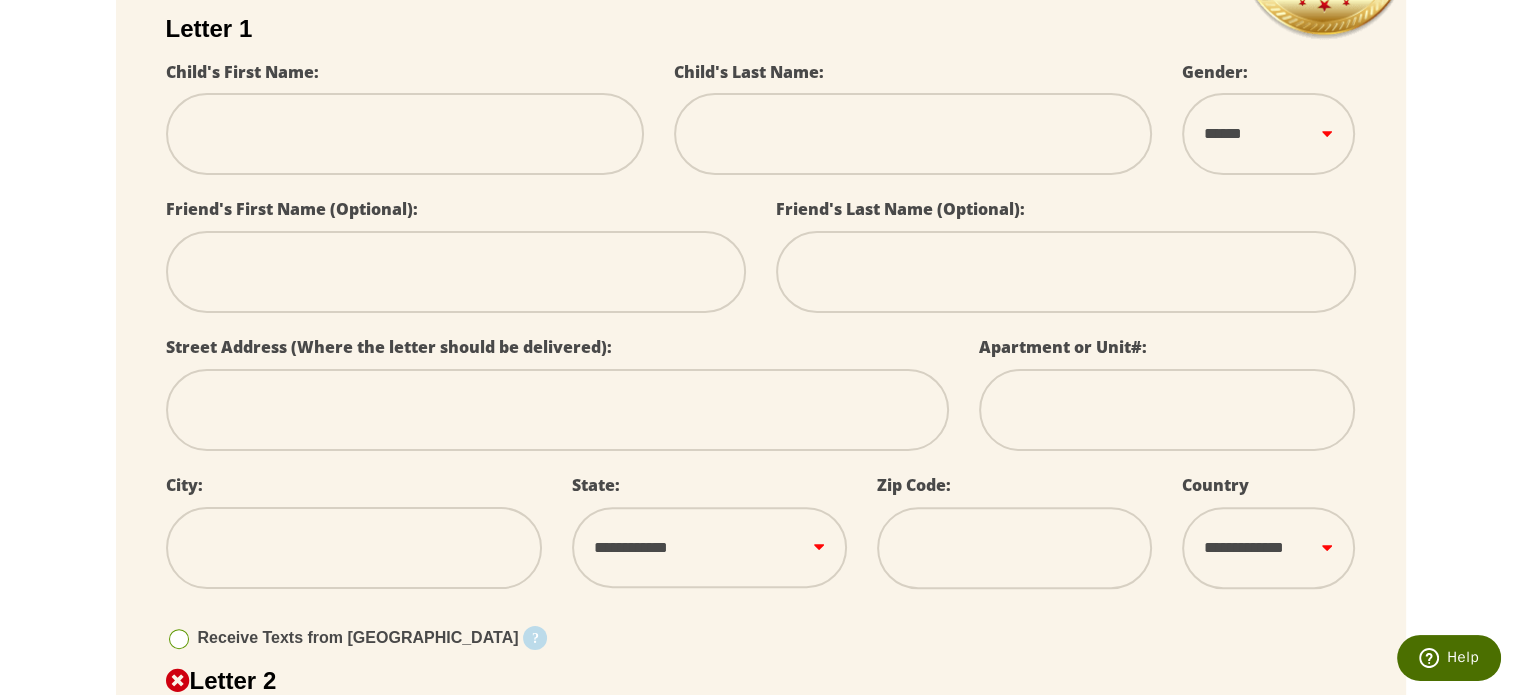 click at bounding box center (405, 134) 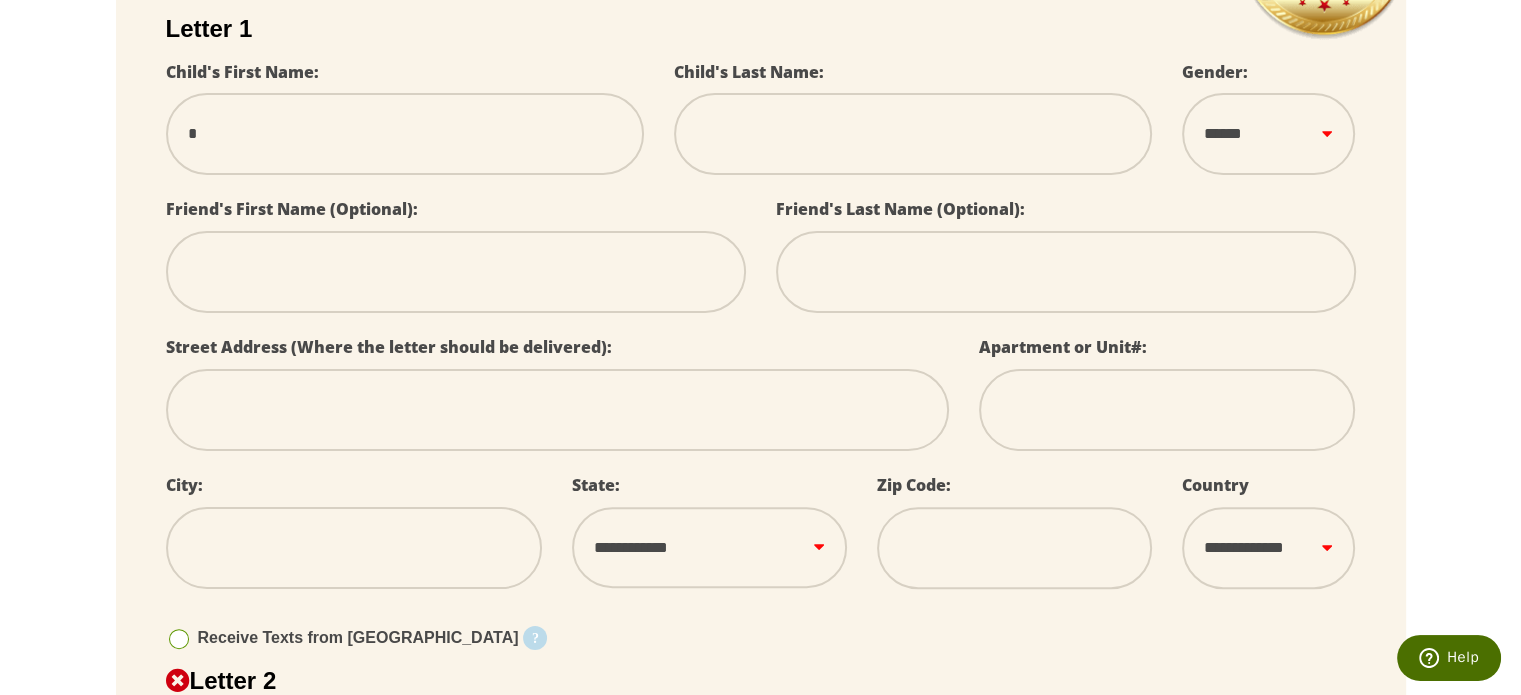 select 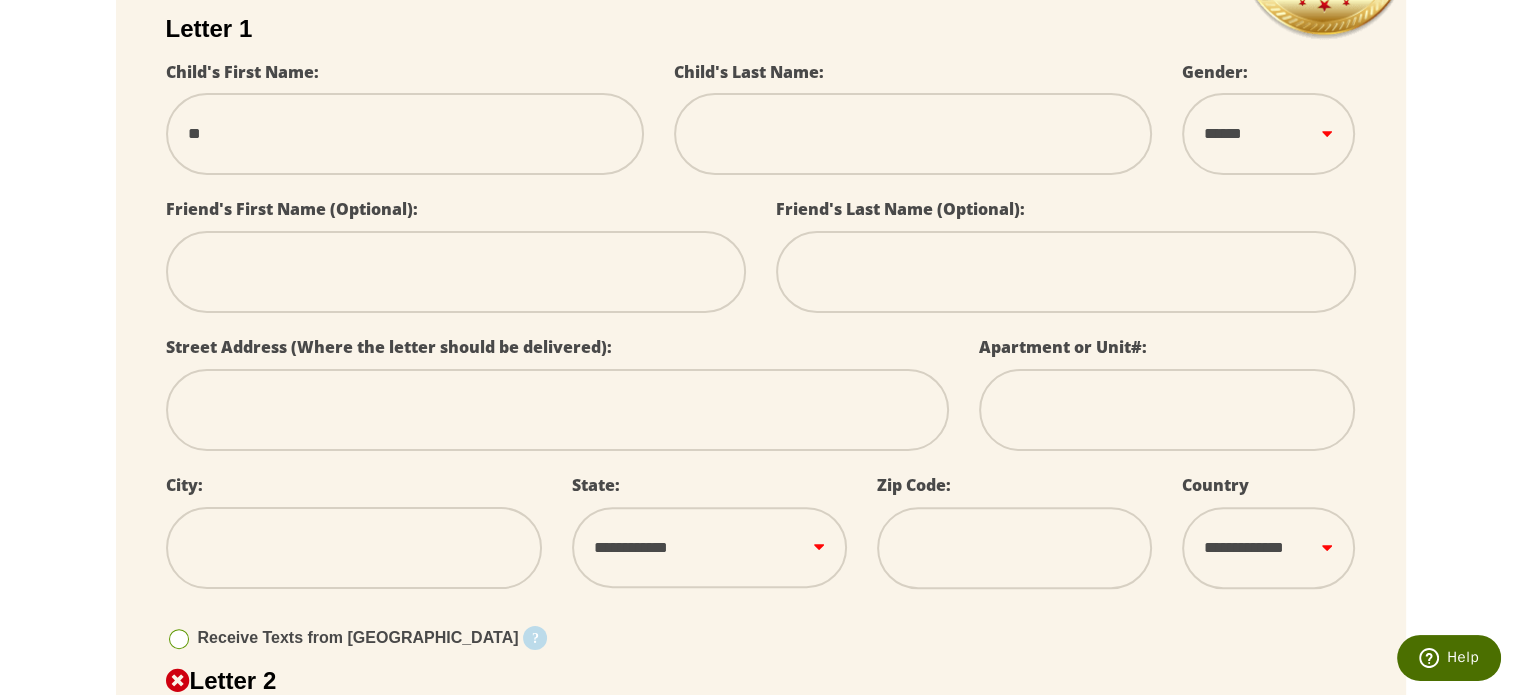 type on "***" 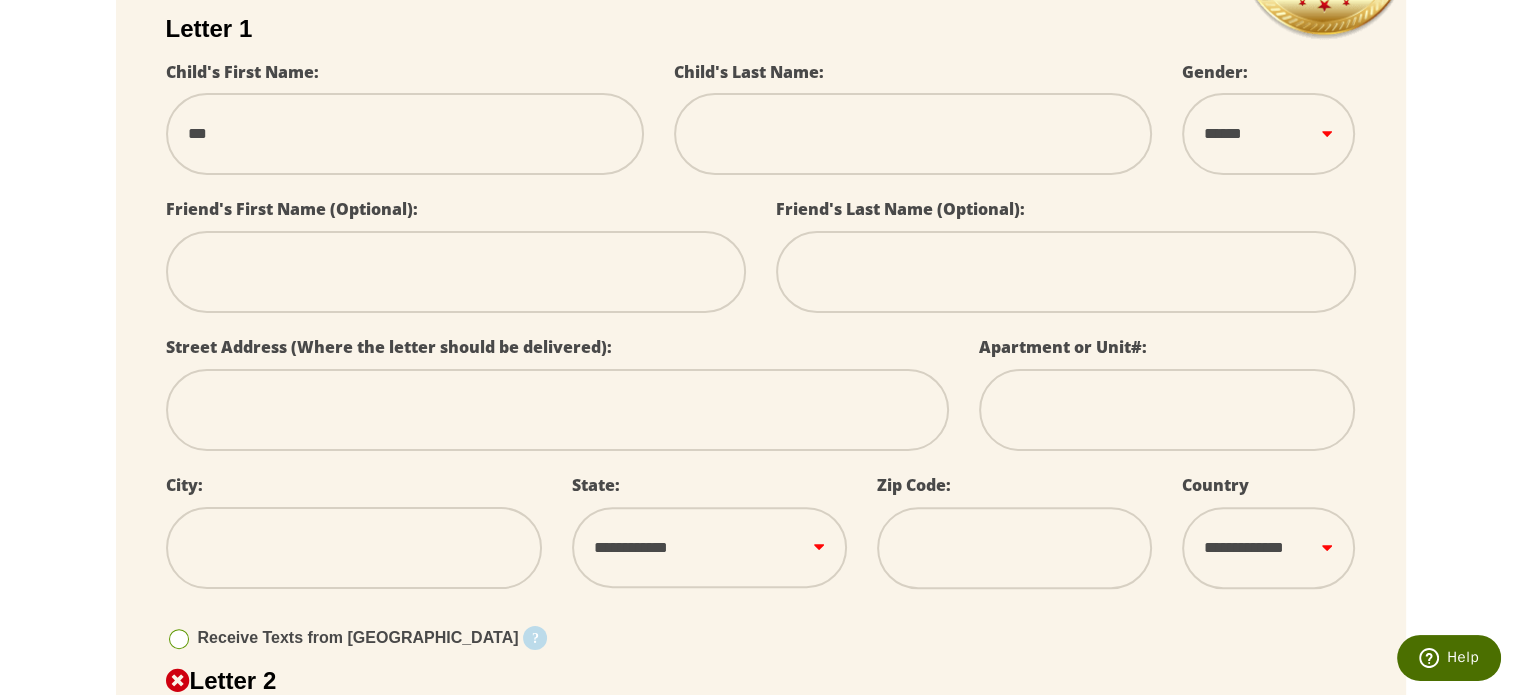 select 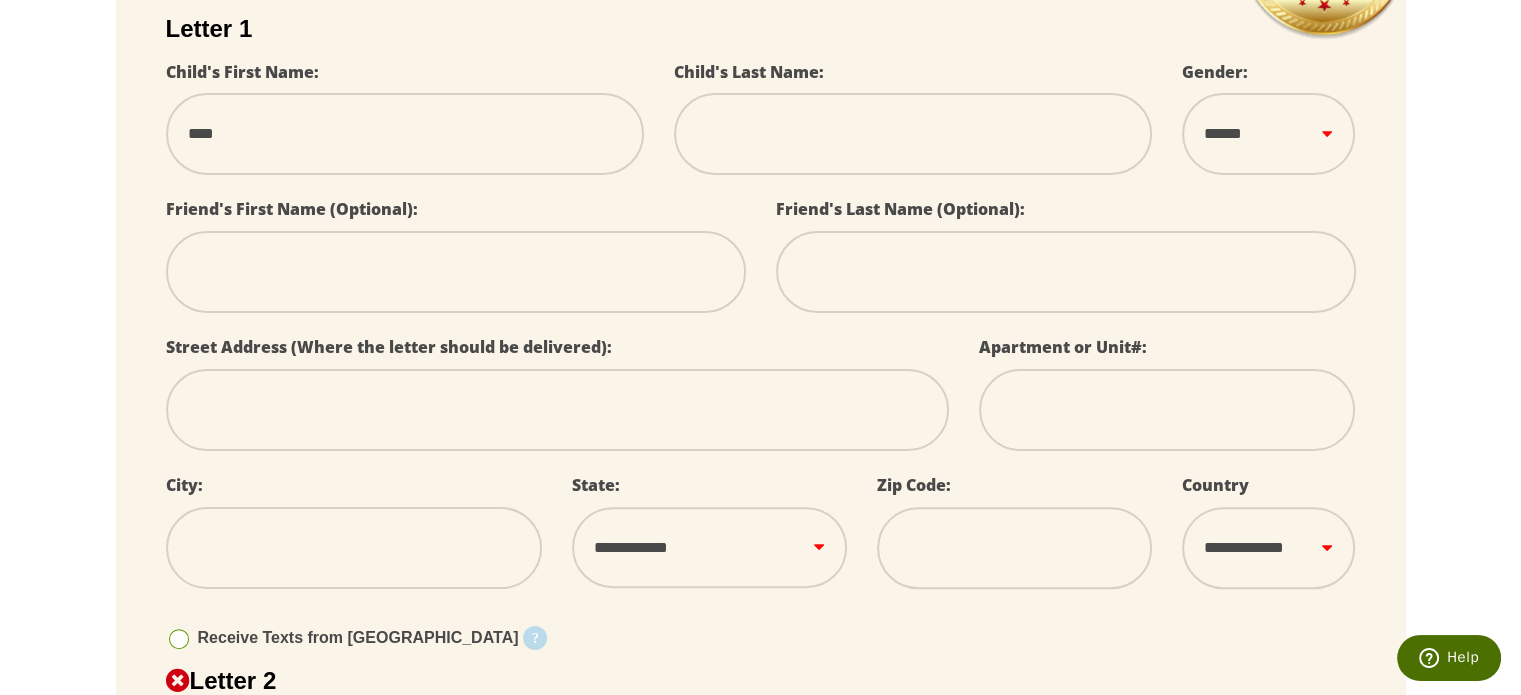type on "*****" 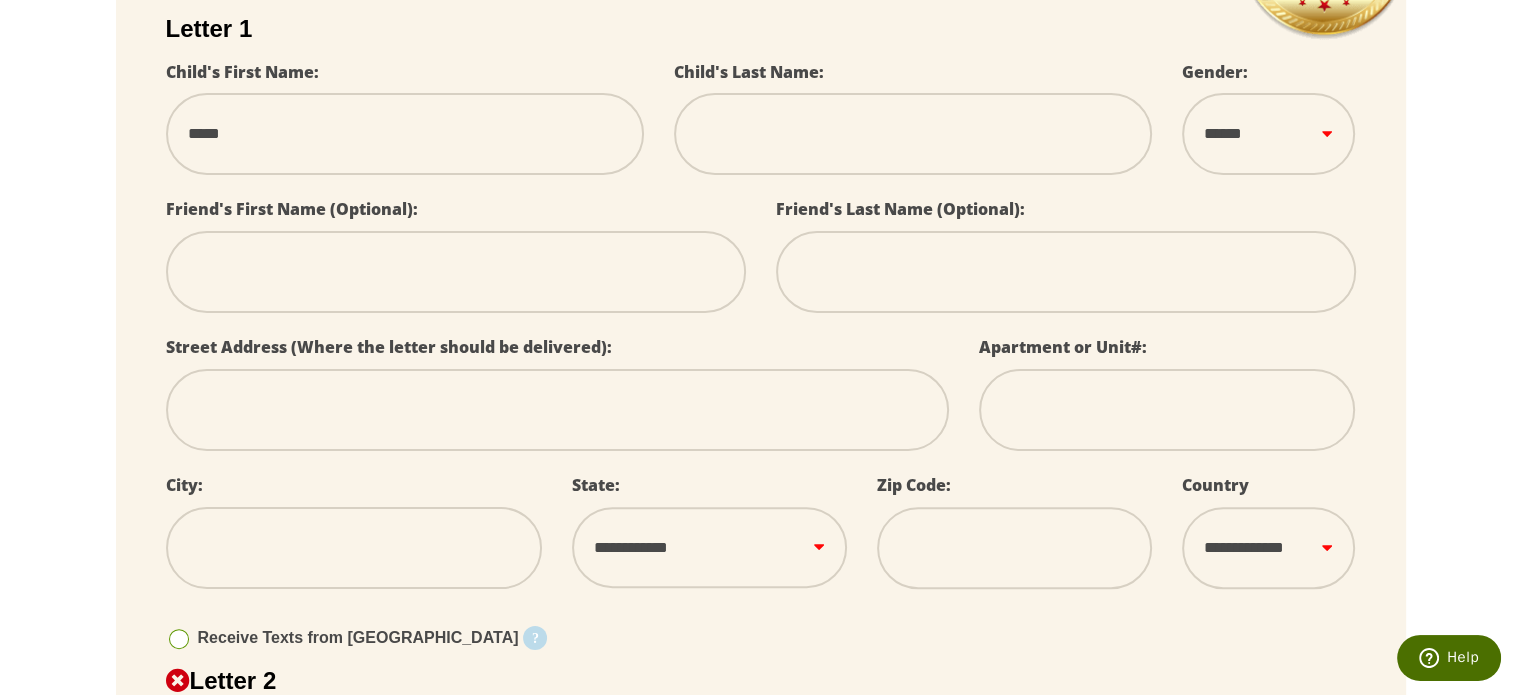 type on "*****" 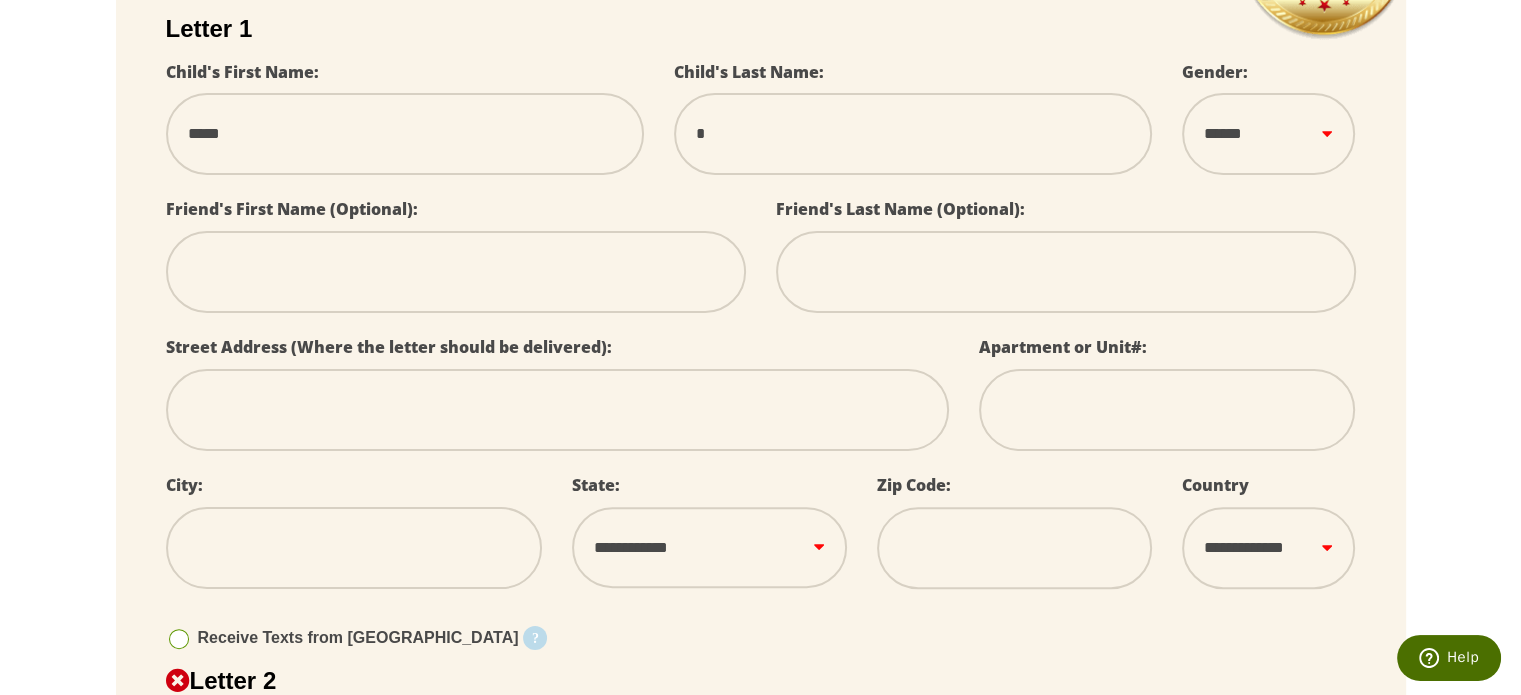 type on "**" 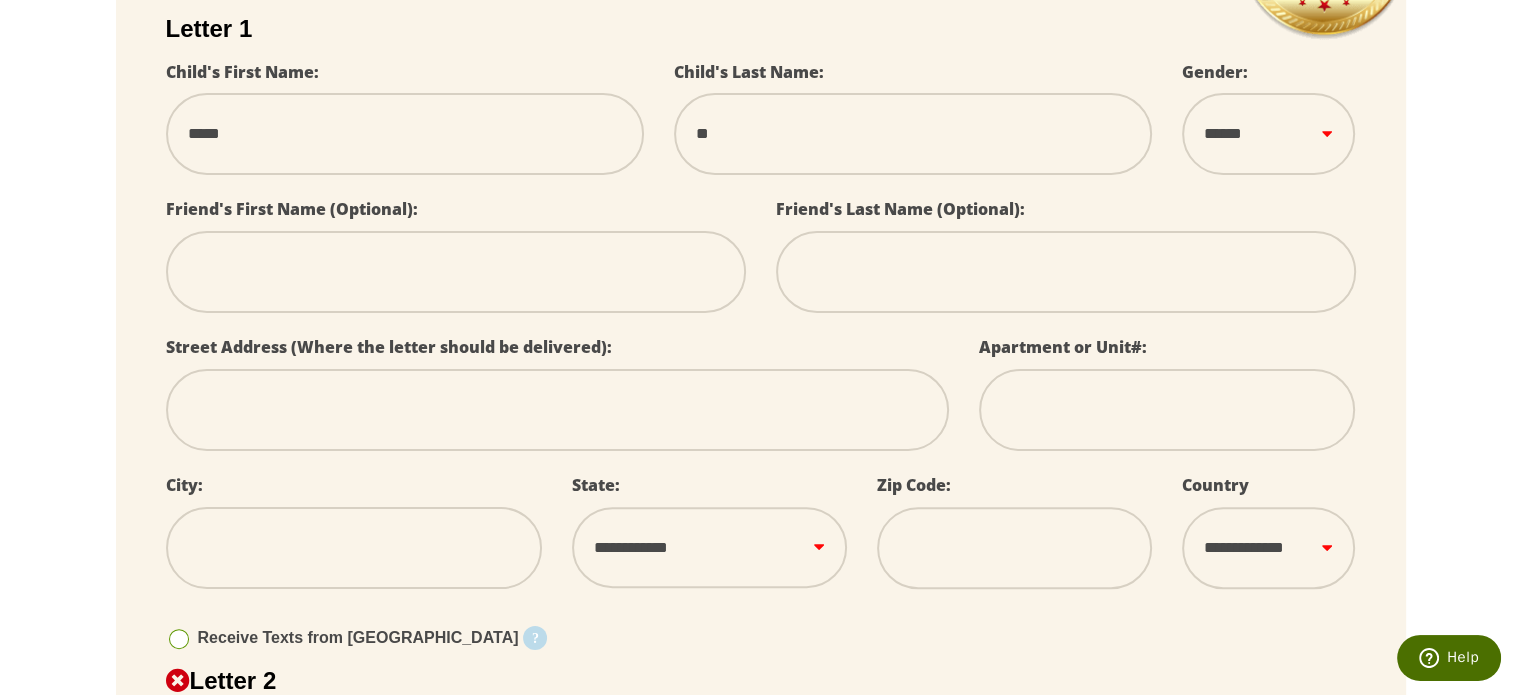 select 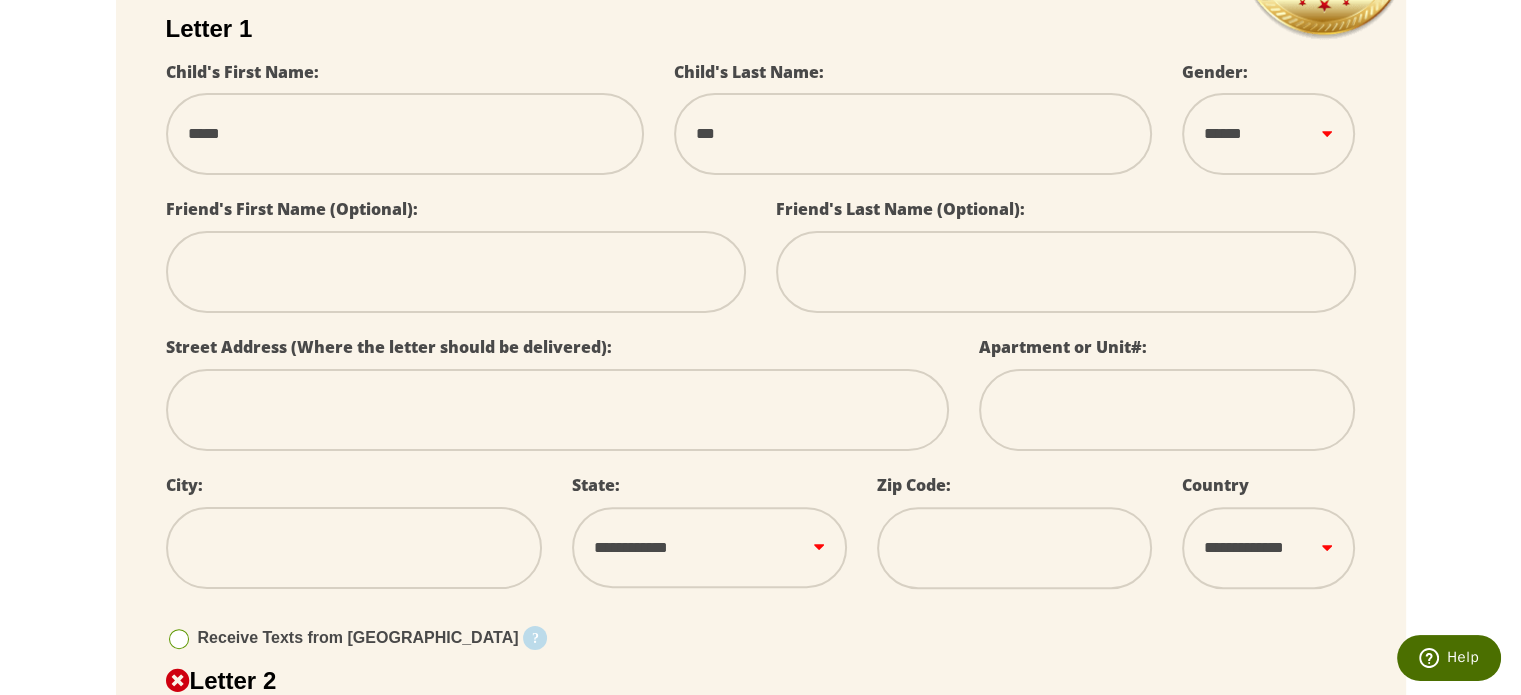 select 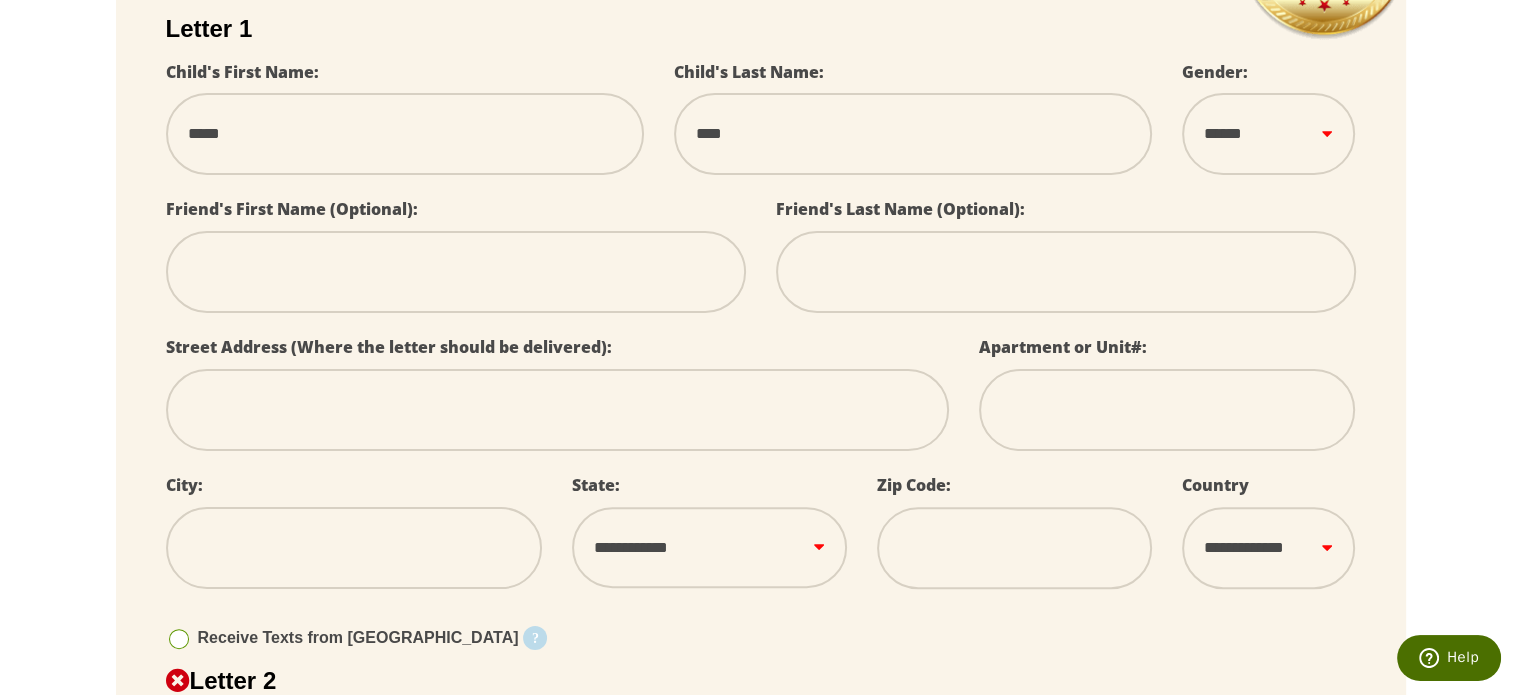 type on "*****" 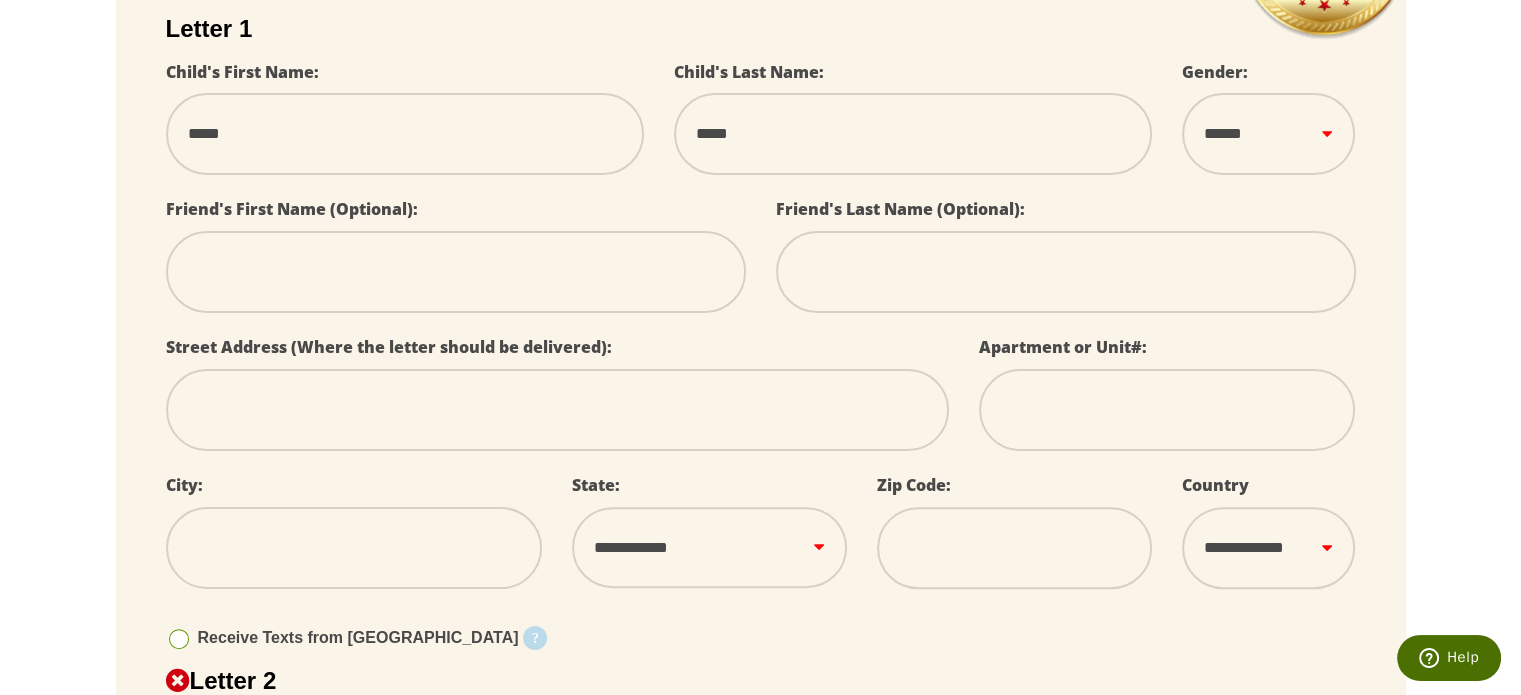 select 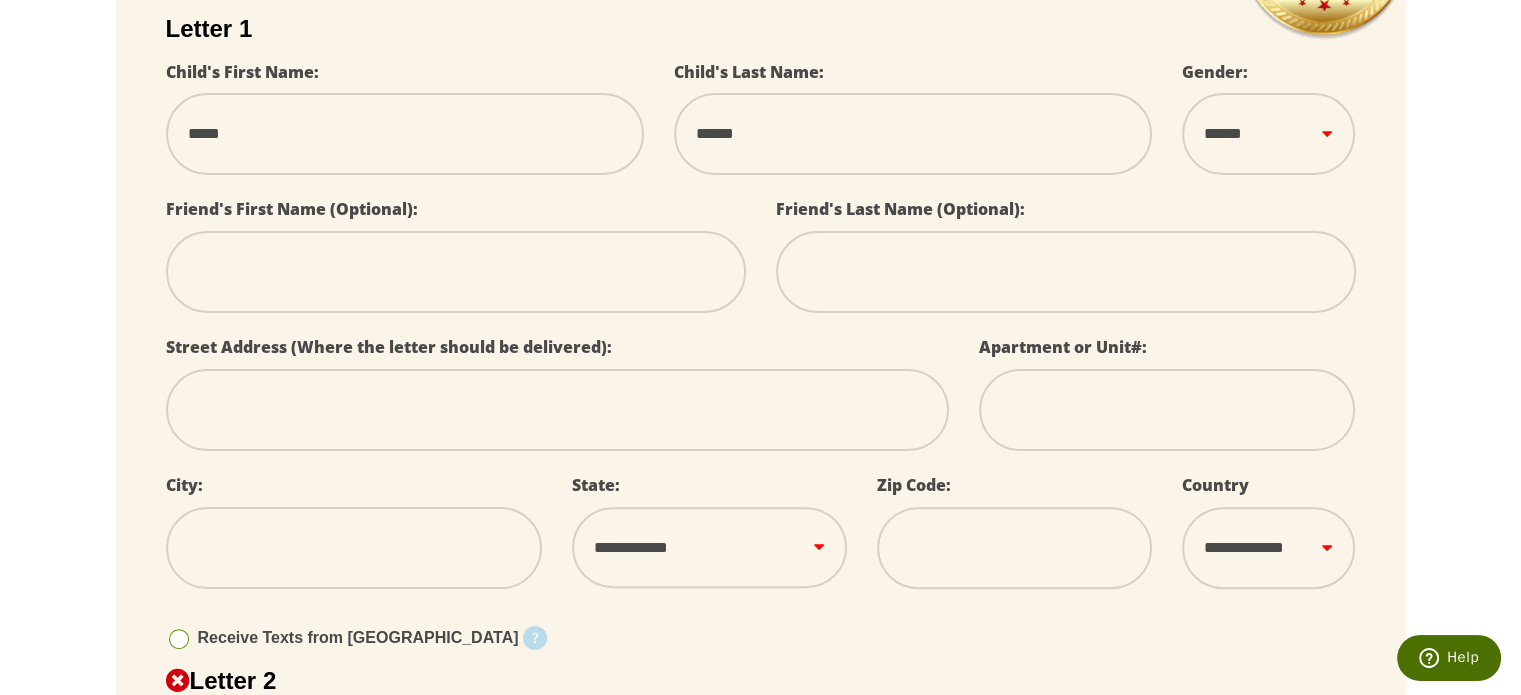 select 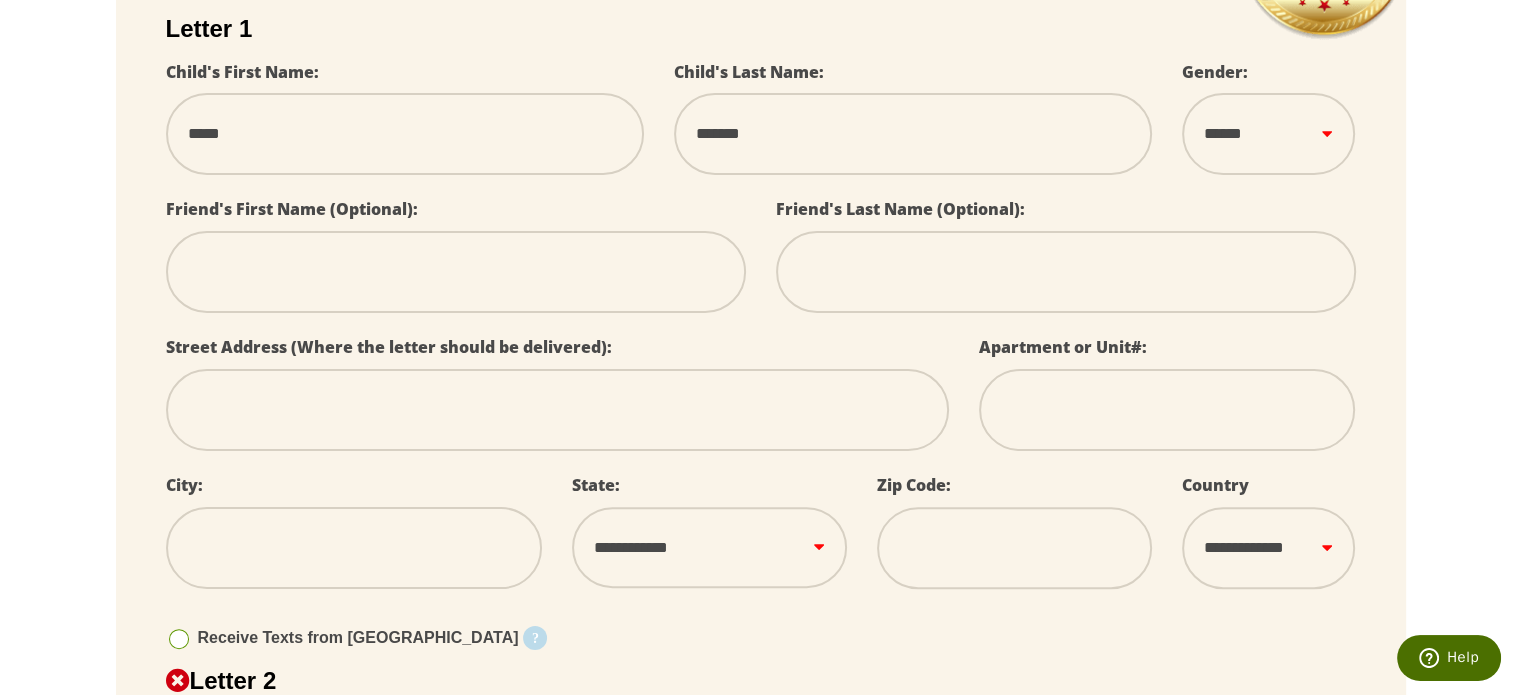 select 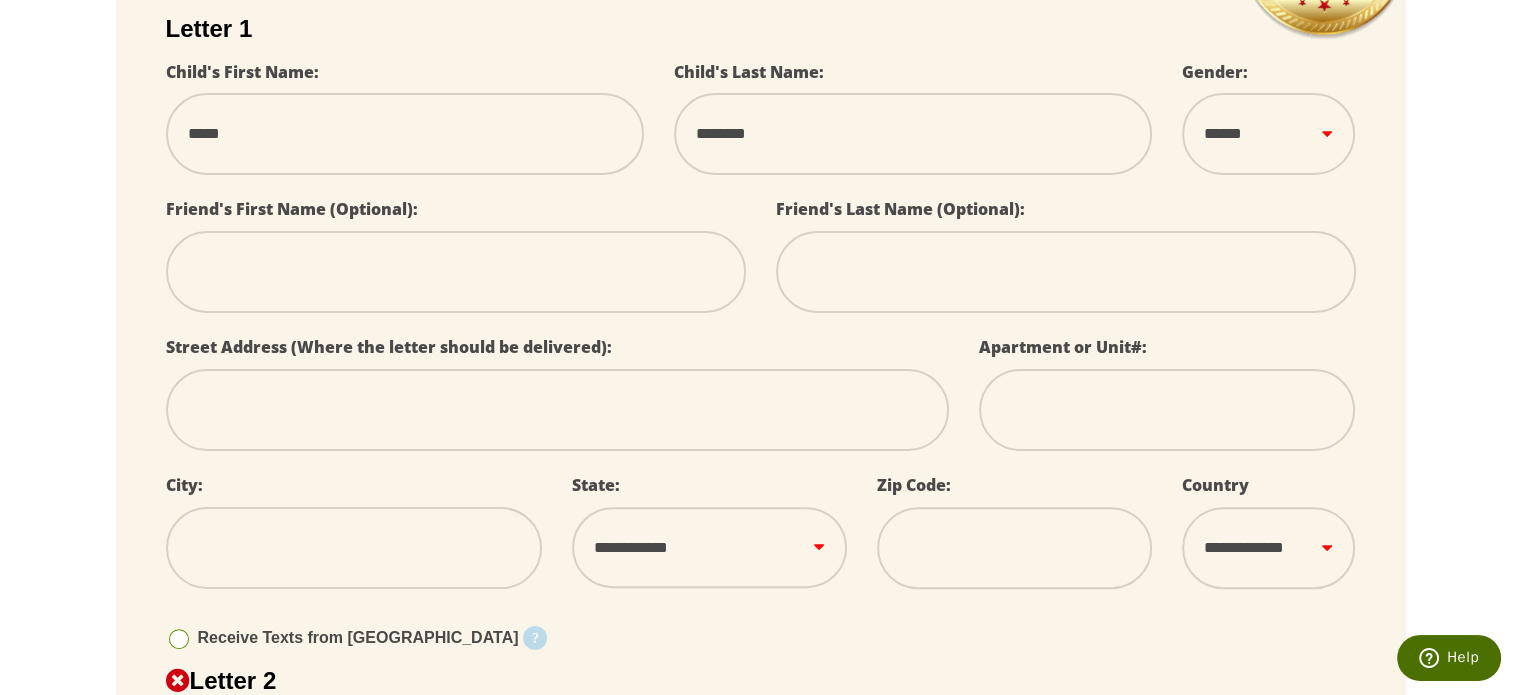 select 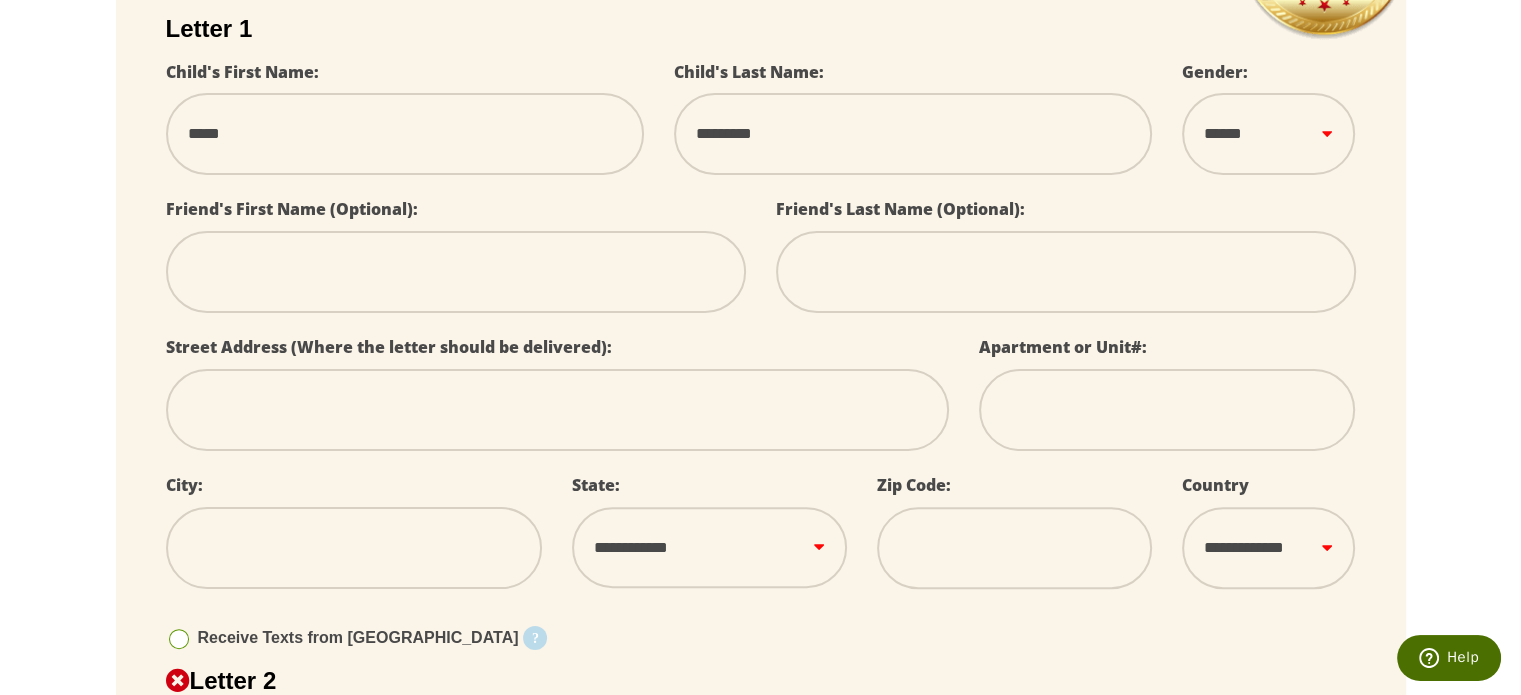 click on "******   ***   ****" at bounding box center (1268, 133) 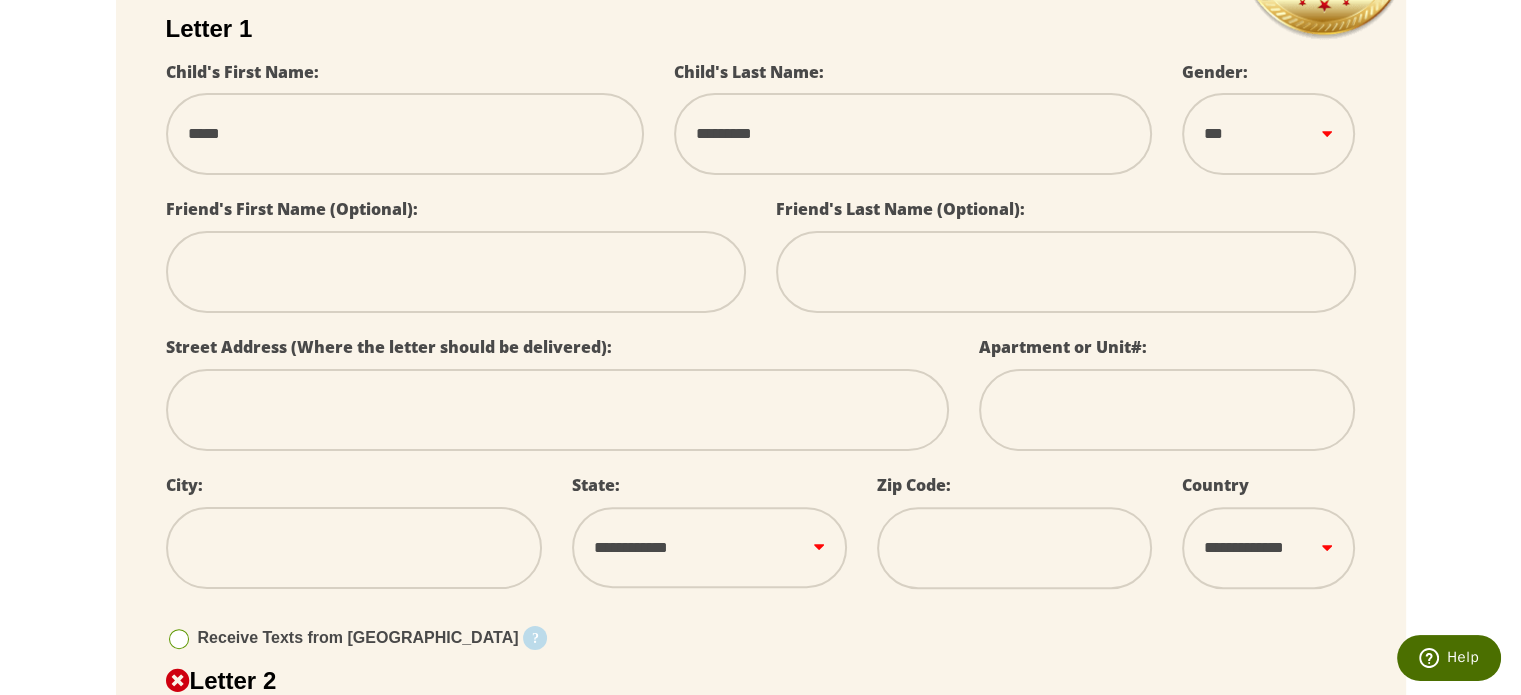 click on "******   ***   ****" at bounding box center [1268, 133] 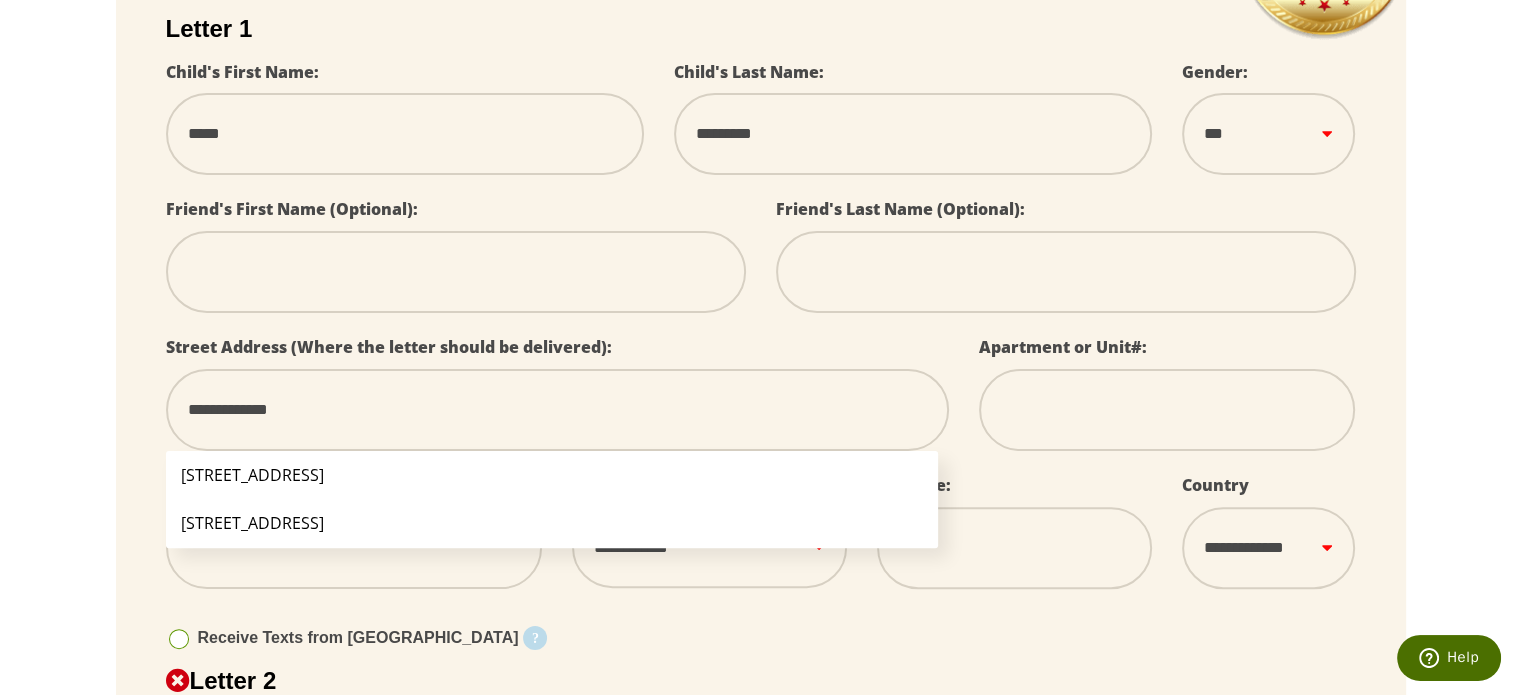 click on "[STREET_ADDRESS]" at bounding box center (552, 475) 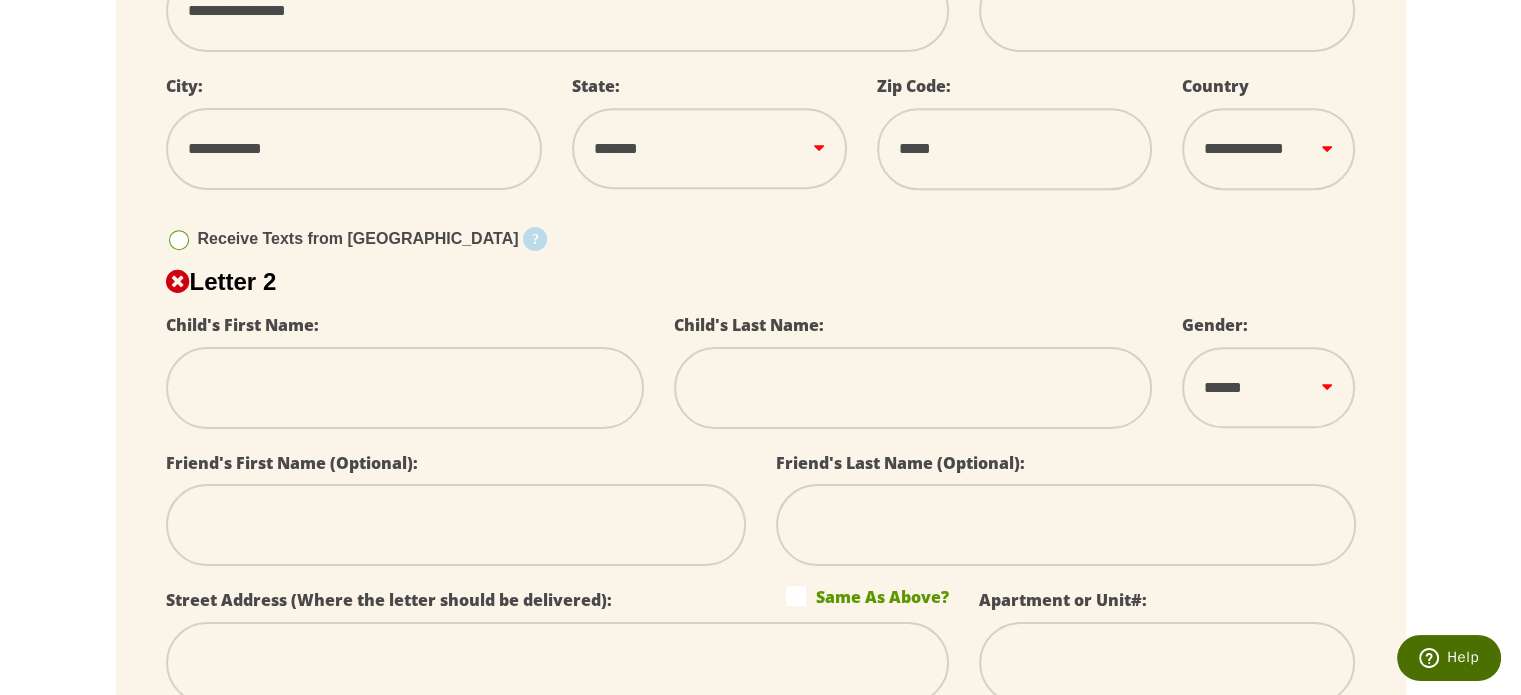 scroll, scrollTop: 899, scrollLeft: 0, axis: vertical 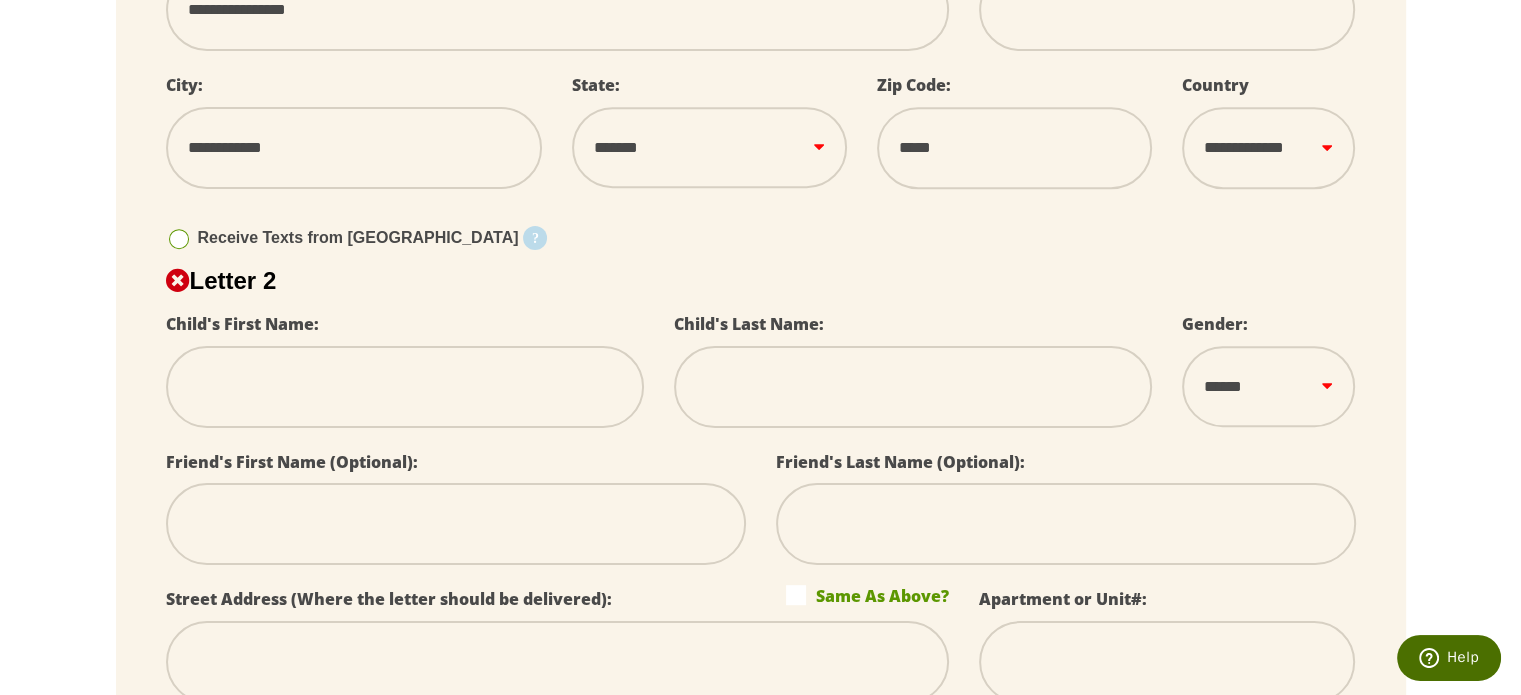 click at bounding box center [179, 239] 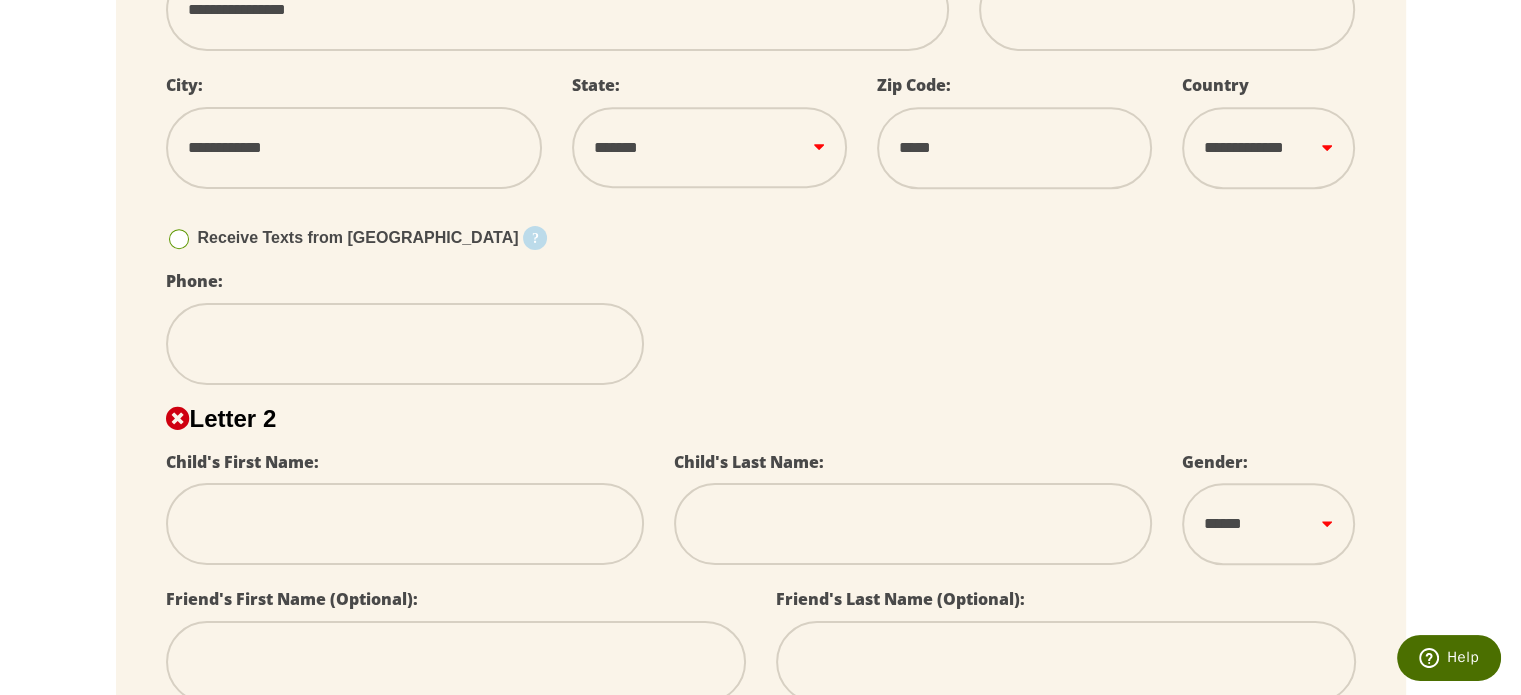 click at bounding box center (405, 344) 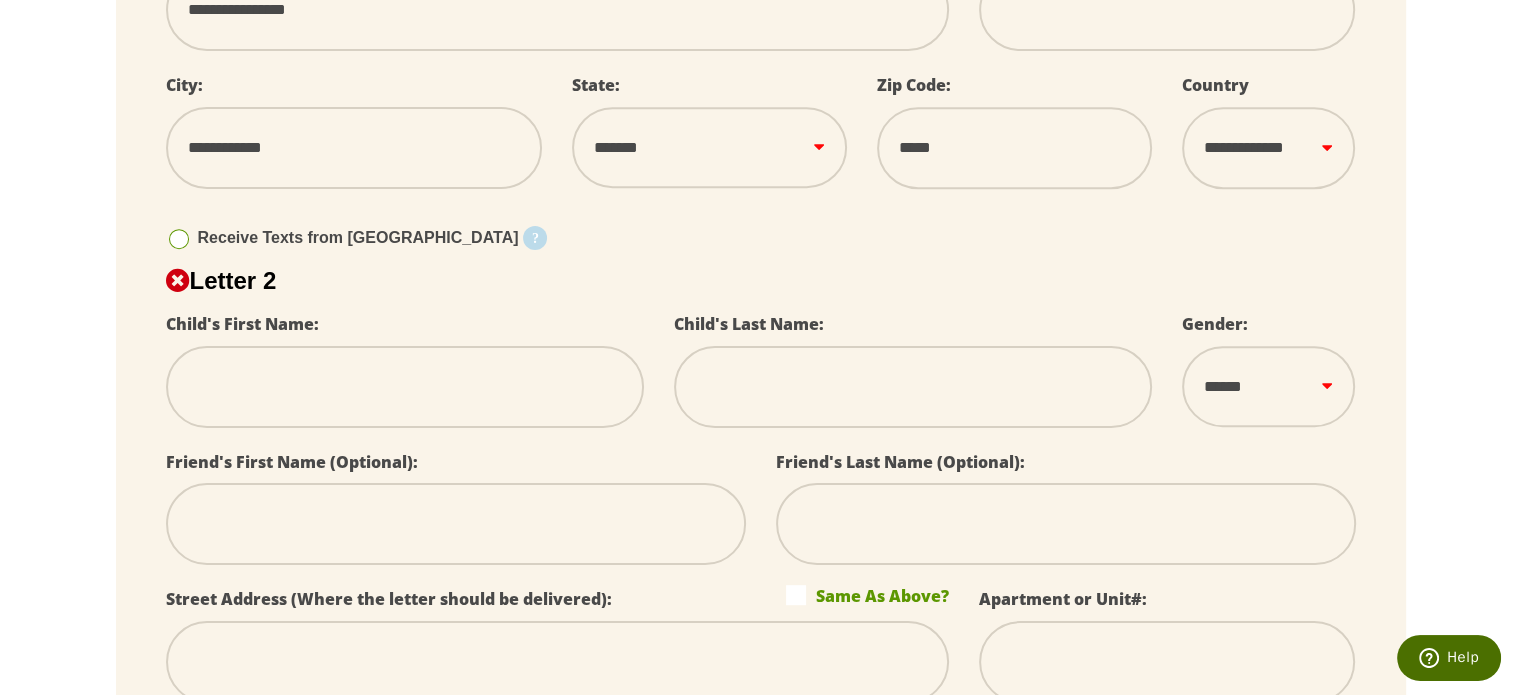 click at bounding box center (405, 387) 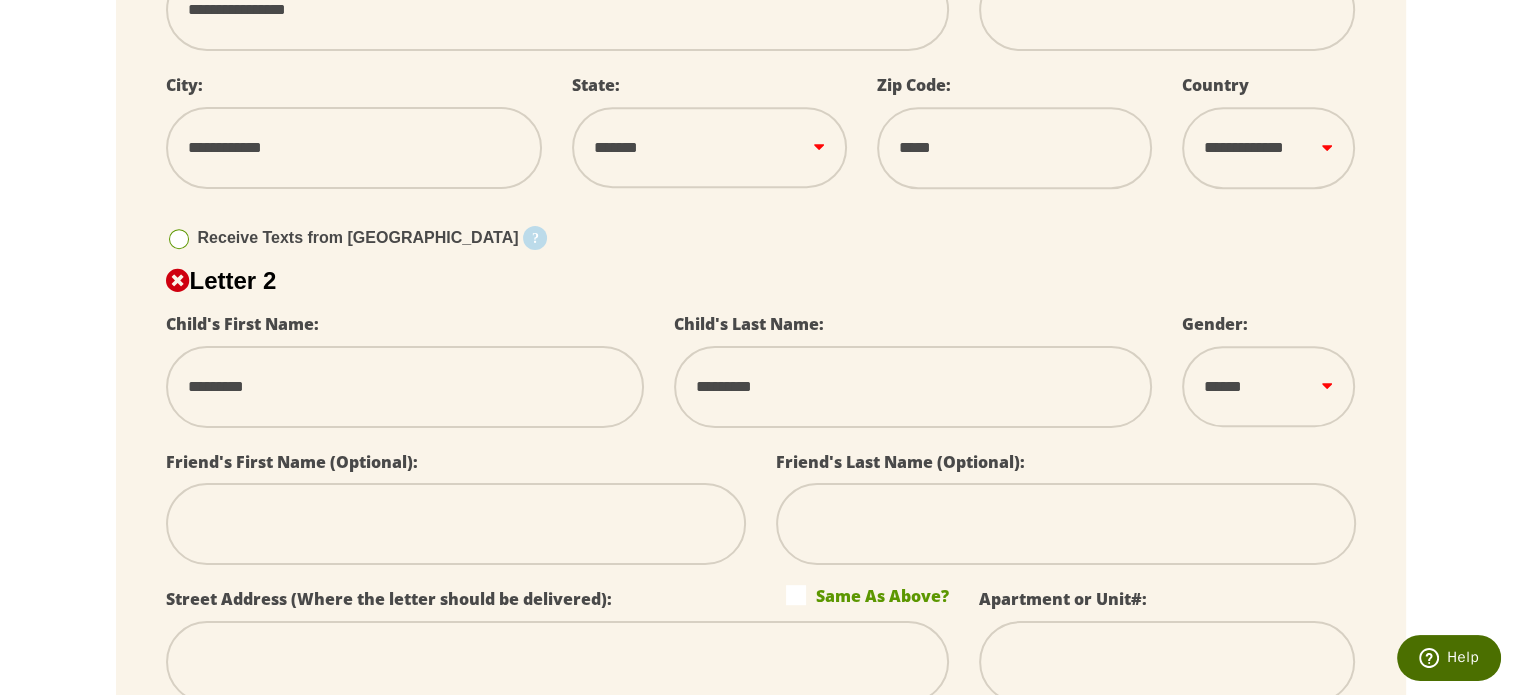 click on "******   ***   ****" at bounding box center (1268, 386) 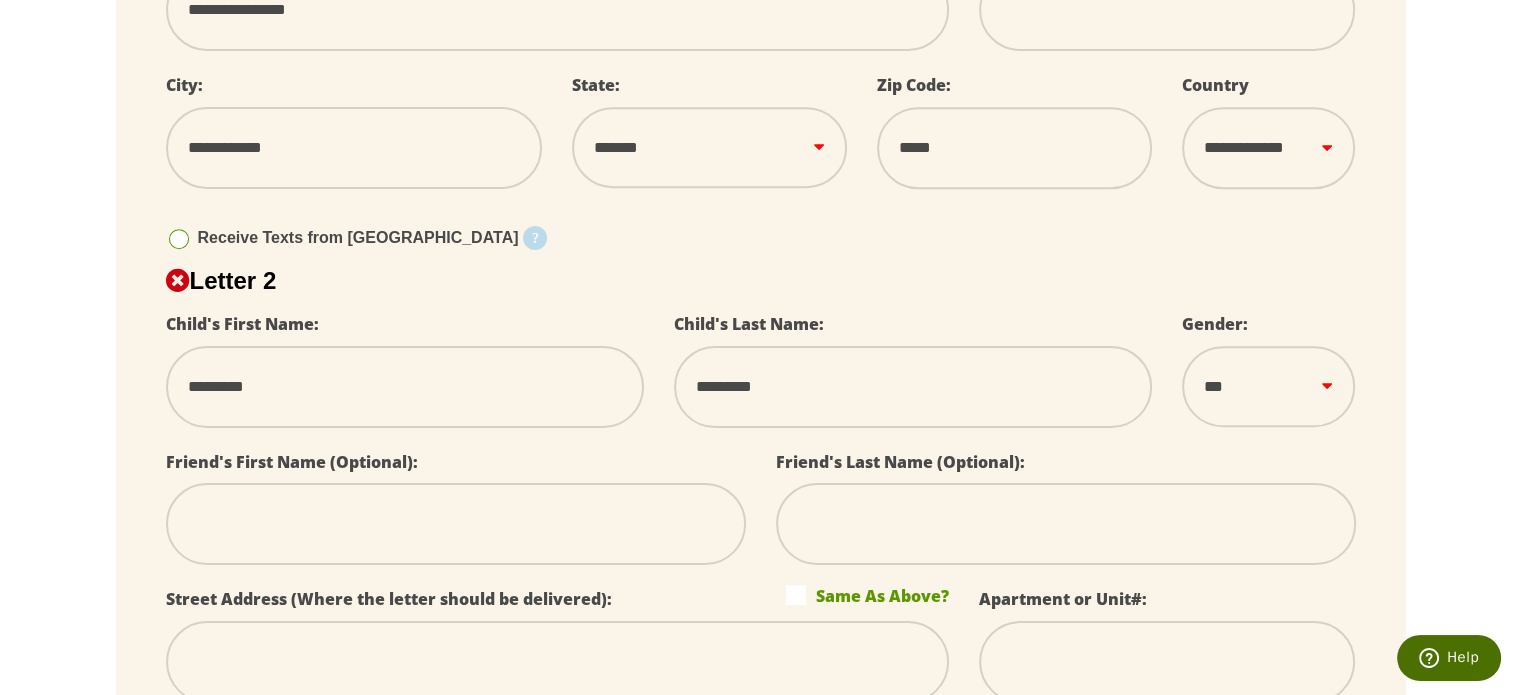 click on "******   ***   ****" at bounding box center (1268, 386) 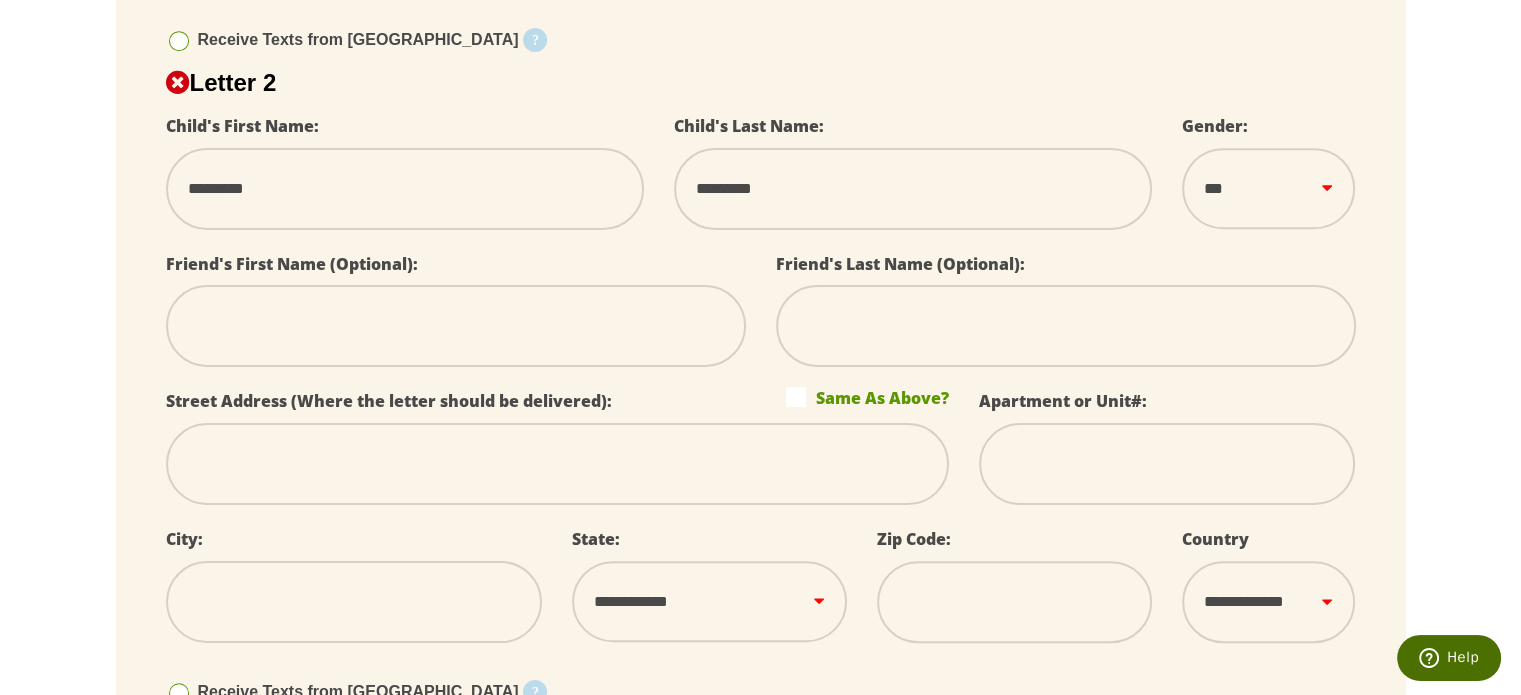 scroll, scrollTop: 1098, scrollLeft: 0, axis: vertical 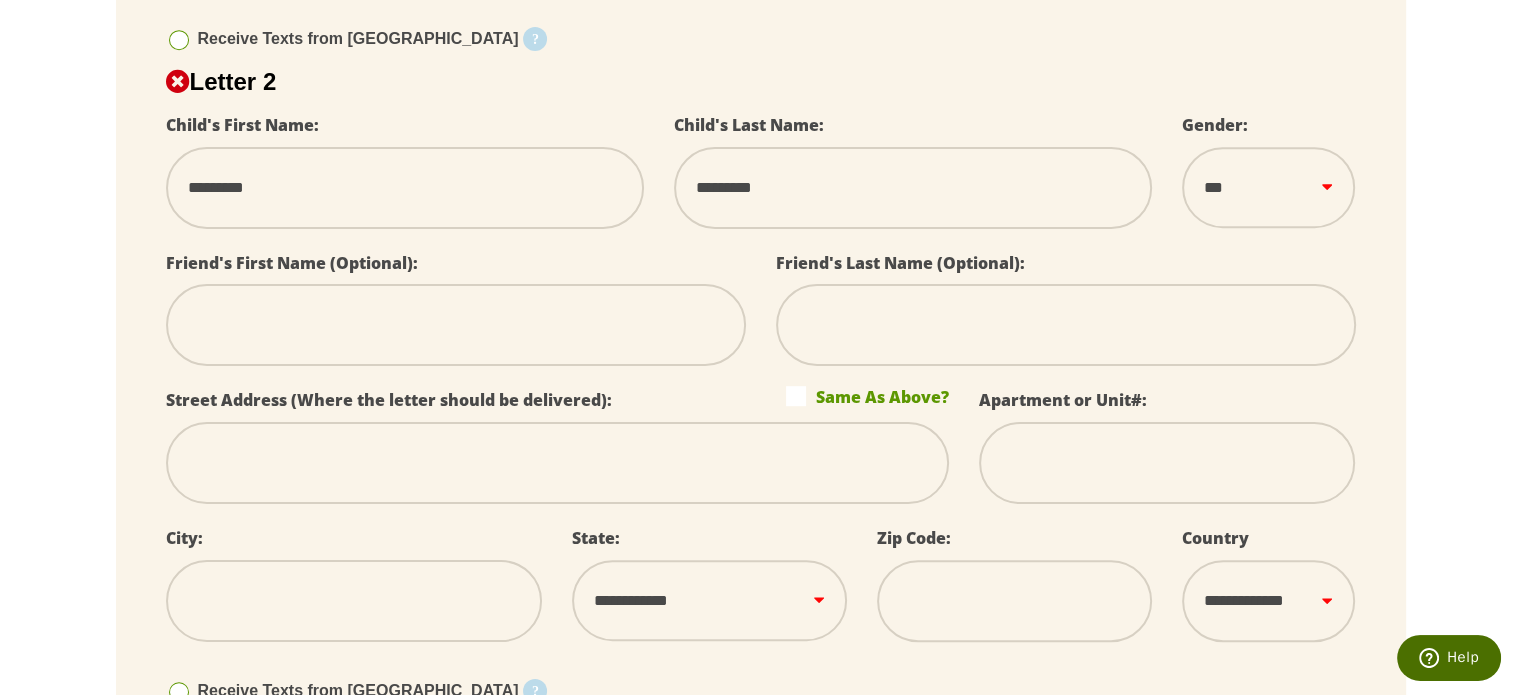 click at bounding box center [557, 463] 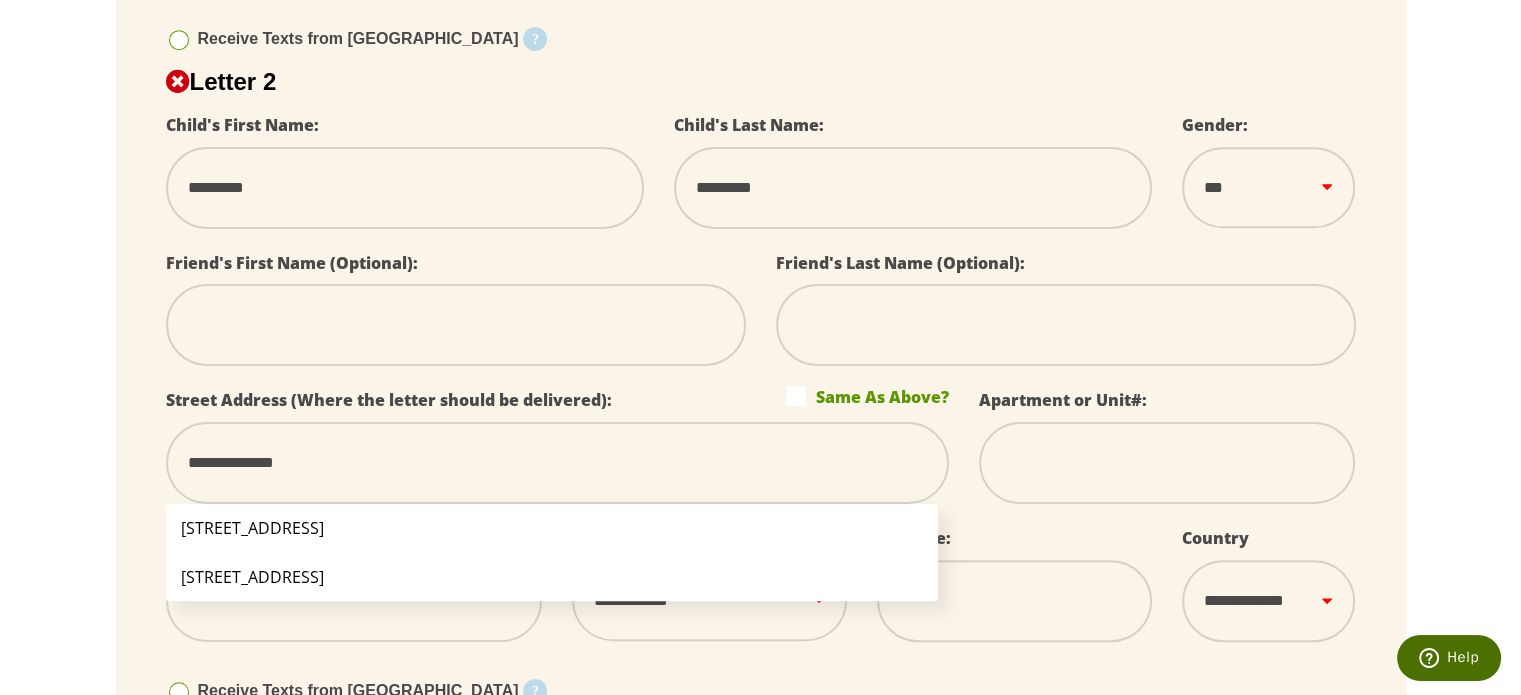 click on "[STREET_ADDRESS]" at bounding box center [552, 528] 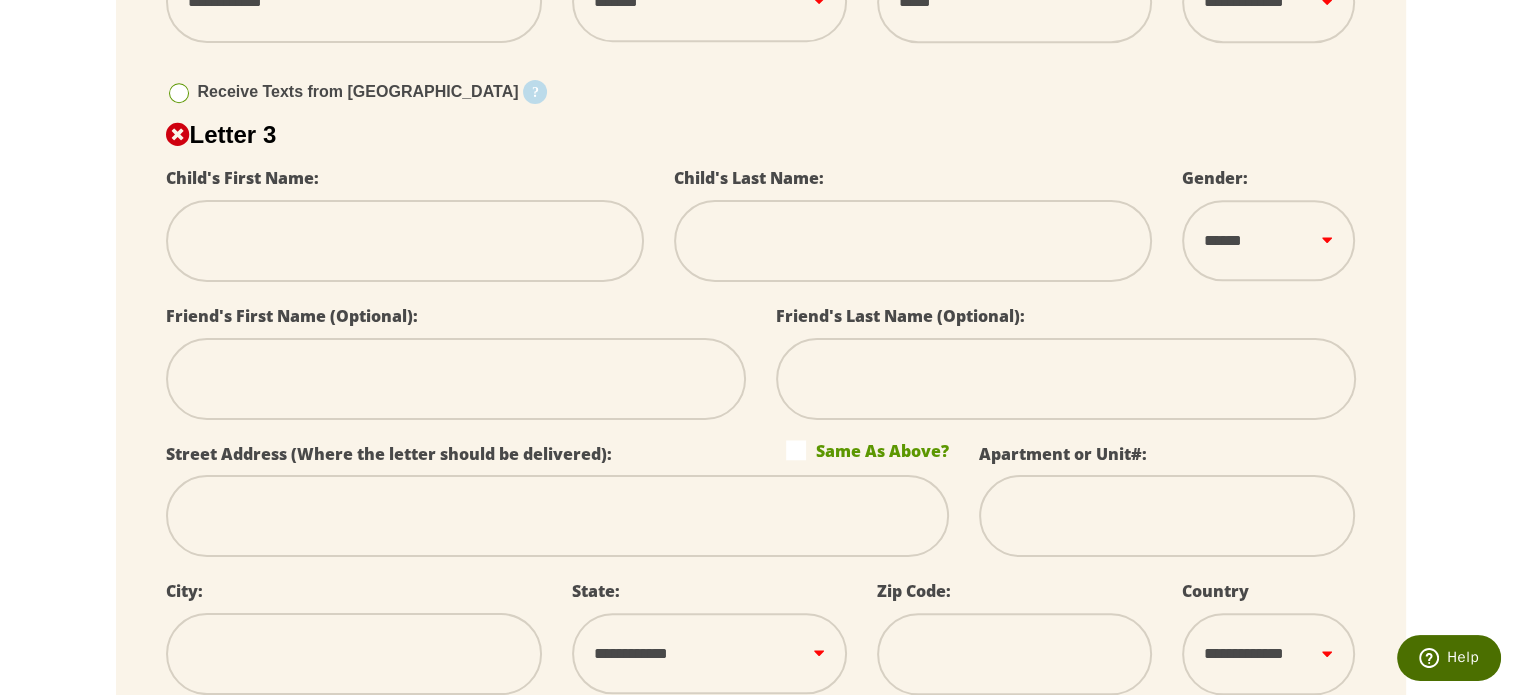 scroll, scrollTop: 1698, scrollLeft: 0, axis: vertical 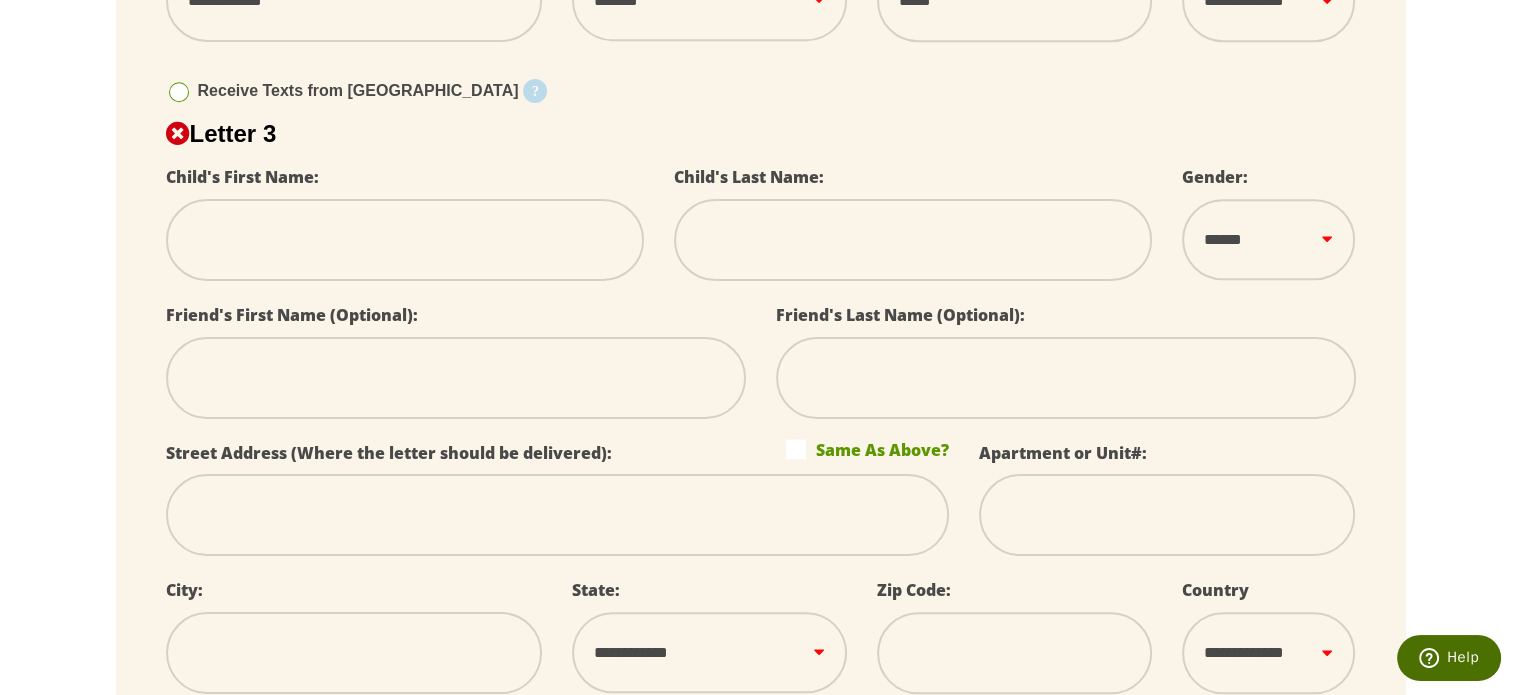click at bounding box center (405, 240) 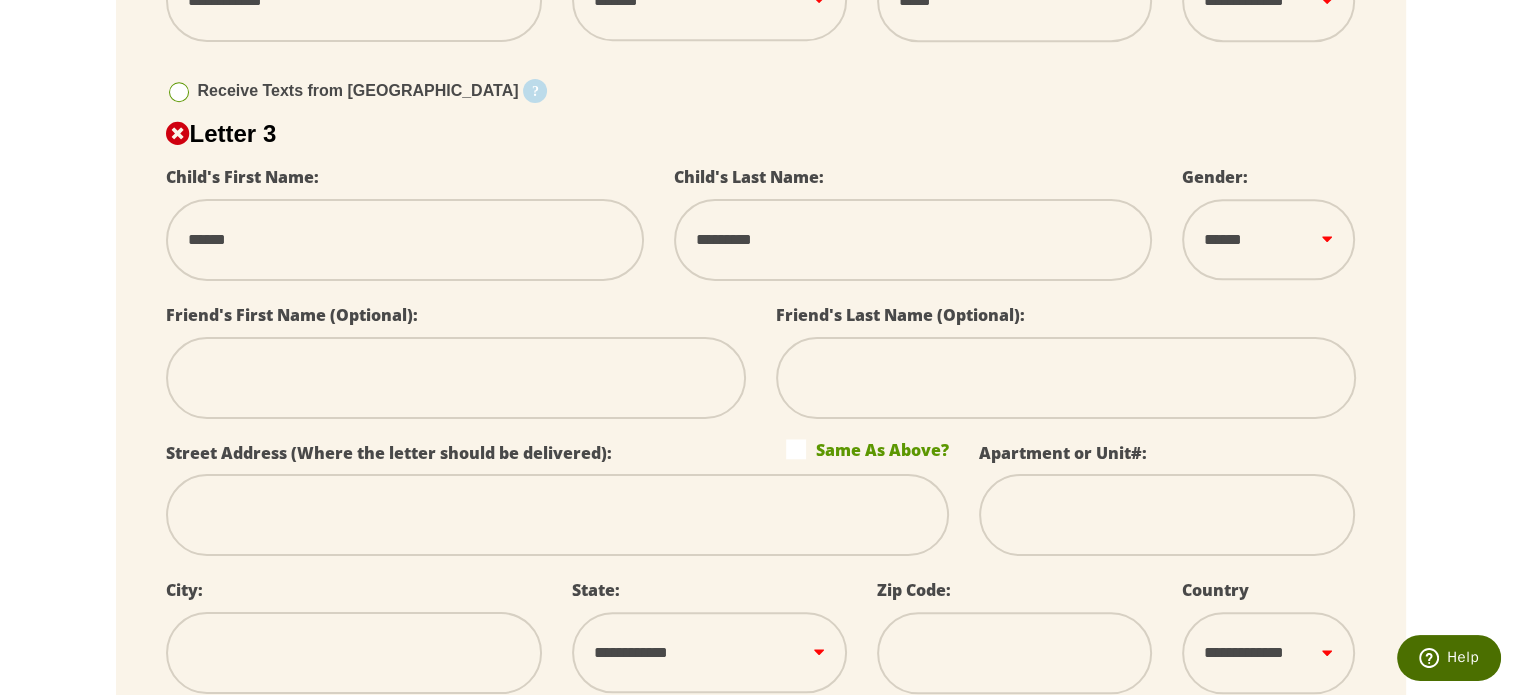 click on "******   ***   ****" at bounding box center (1268, 239) 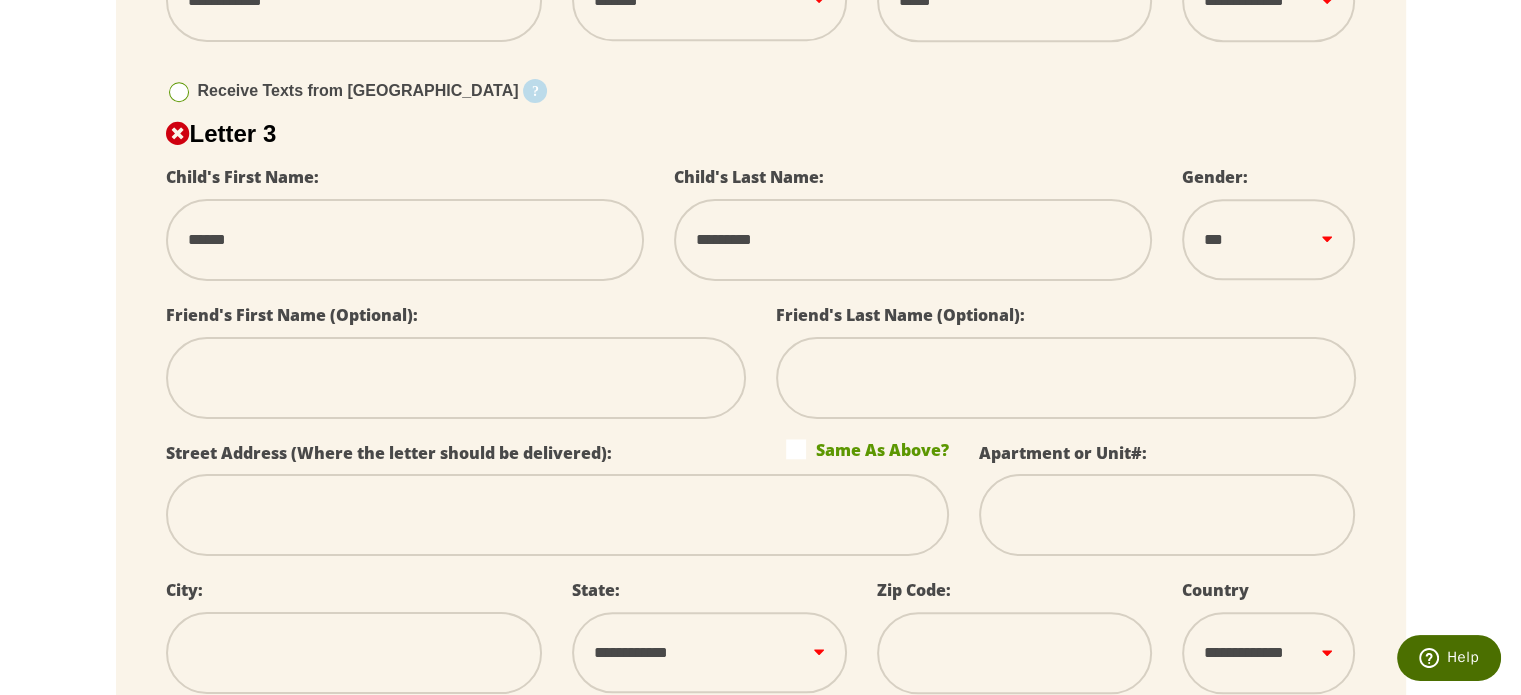 click on "******   ***   ****" at bounding box center (1268, 239) 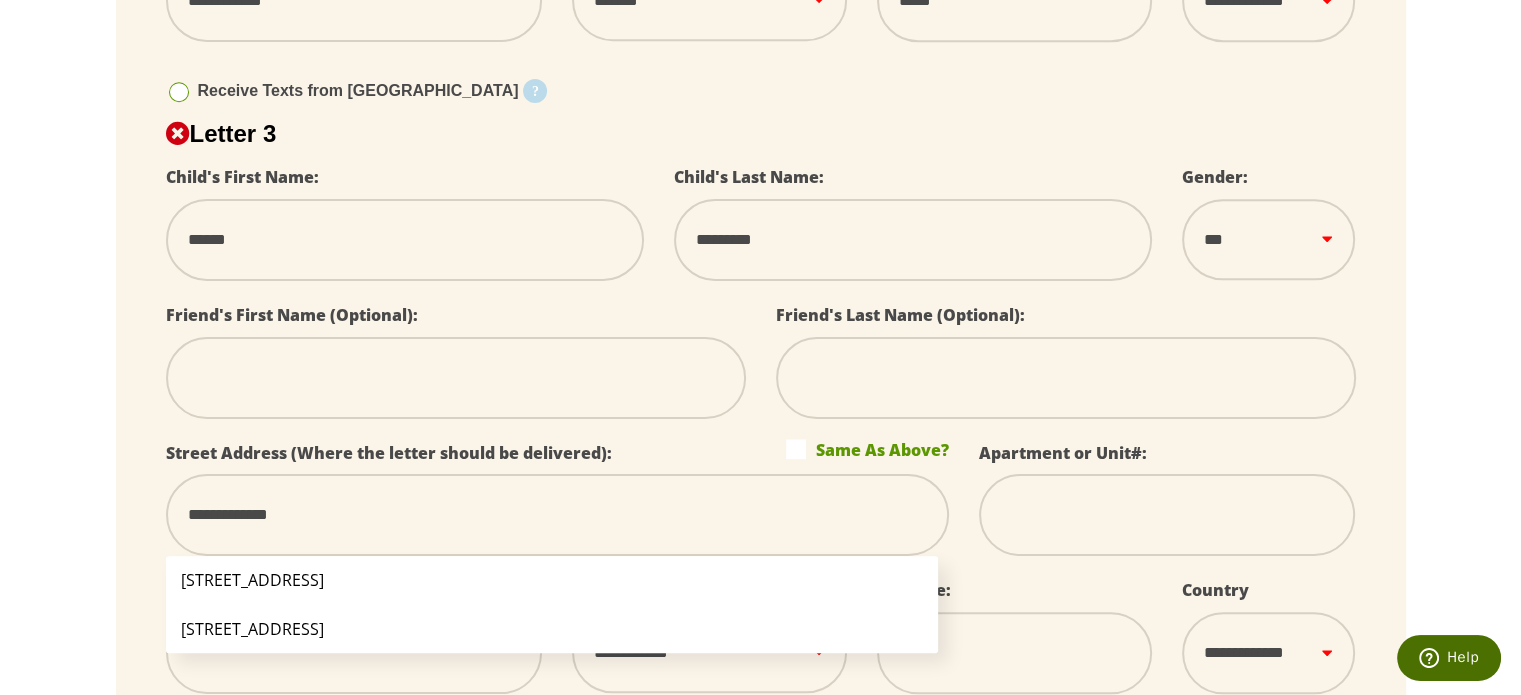 click on "[STREET_ADDRESS]" at bounding box center [552, 580] 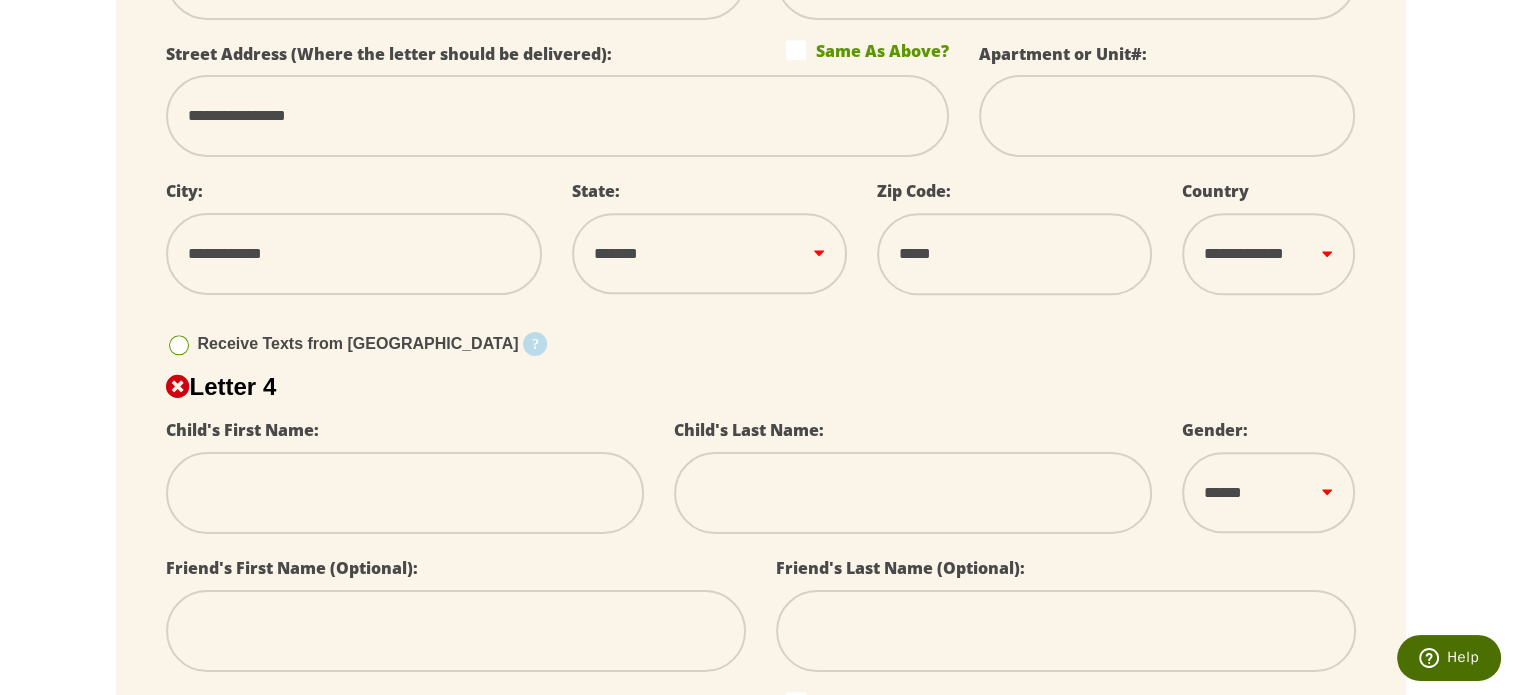 scroll, scrollTop: 2098, scrollLeft: 0, axis: vertical 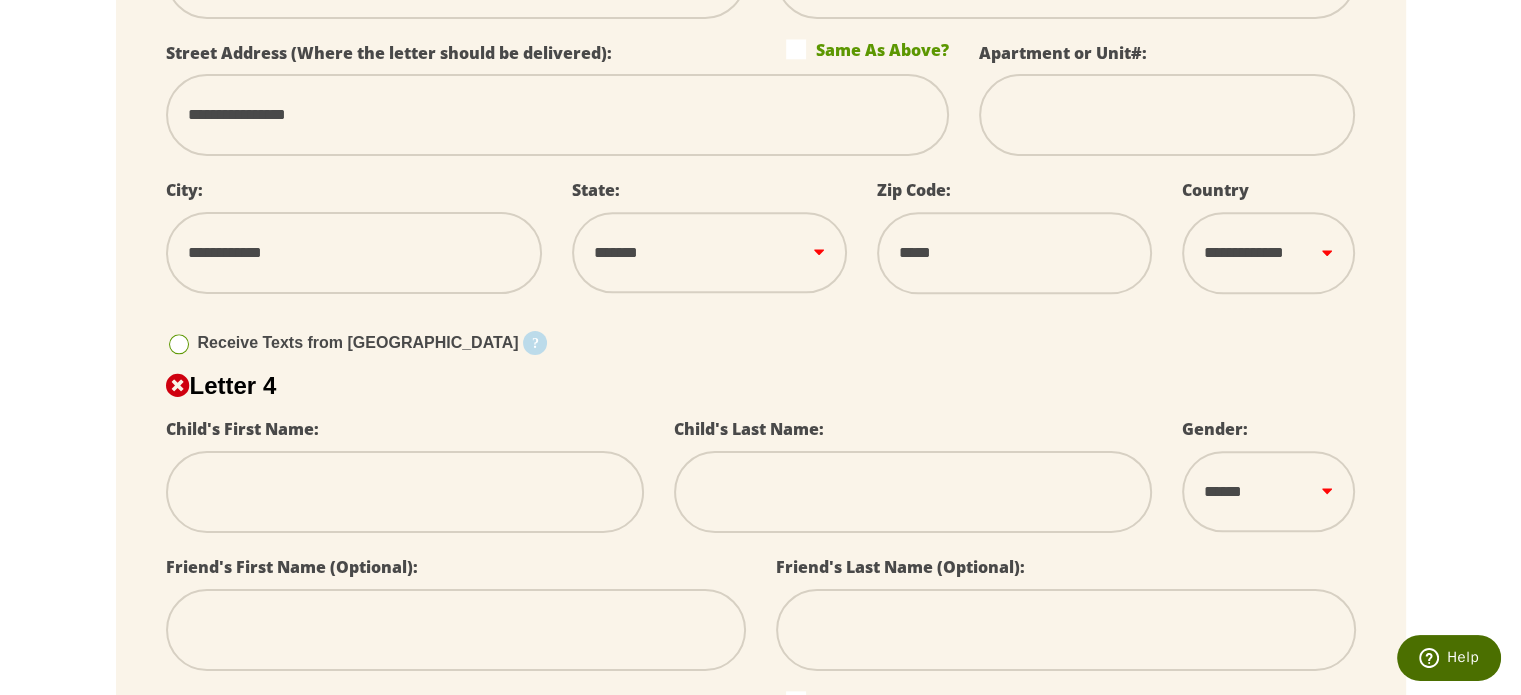 click at bounding box center (405, 492) 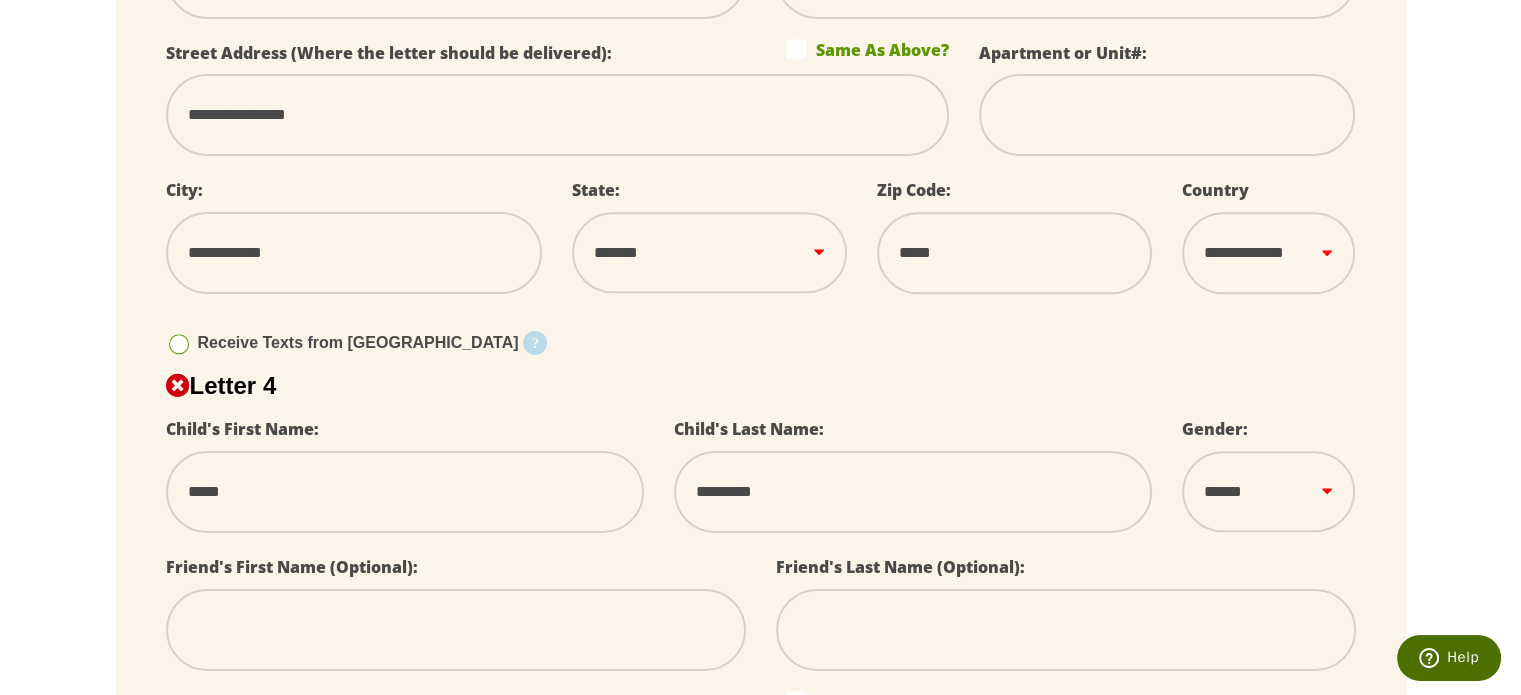 click on "******   ***   ****" at bounding box center (1268, 491) 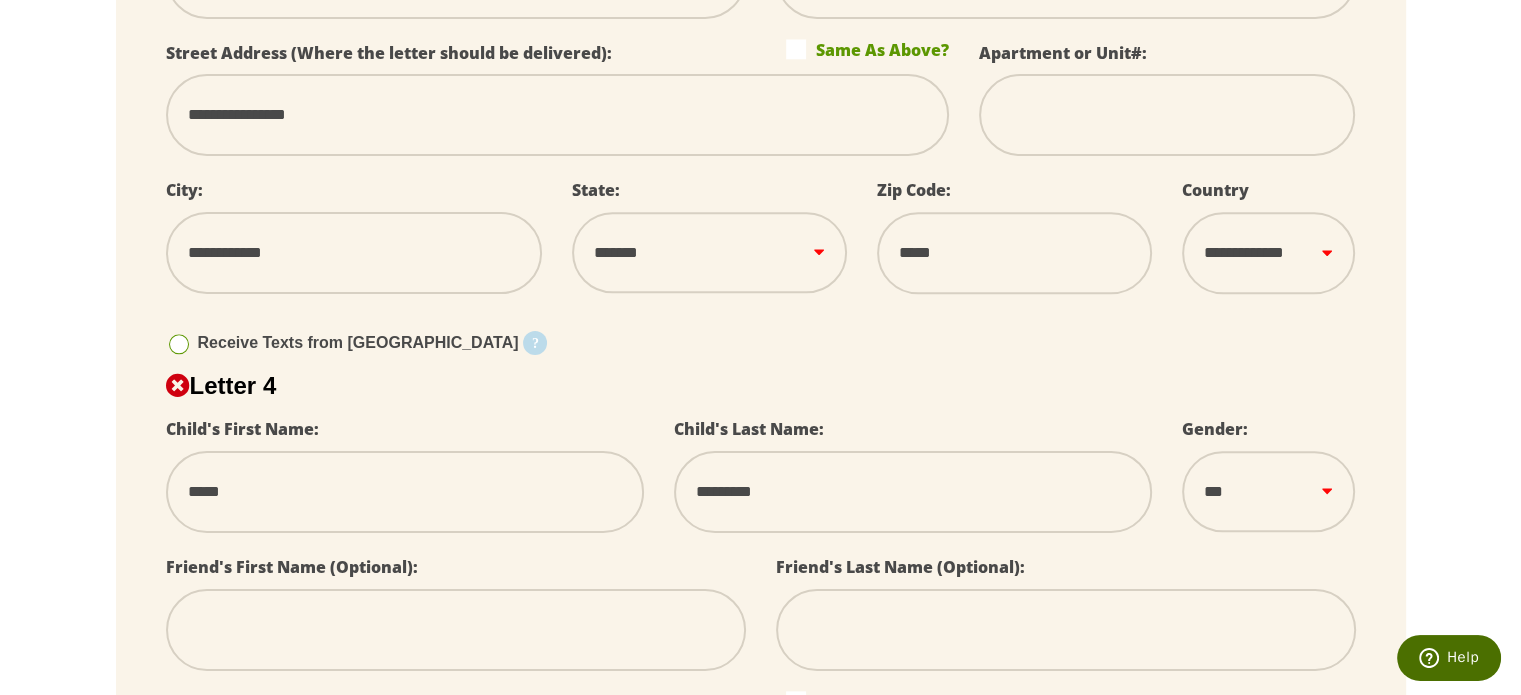 click on "******   ***   ****" at bounding box center [1268, 491] 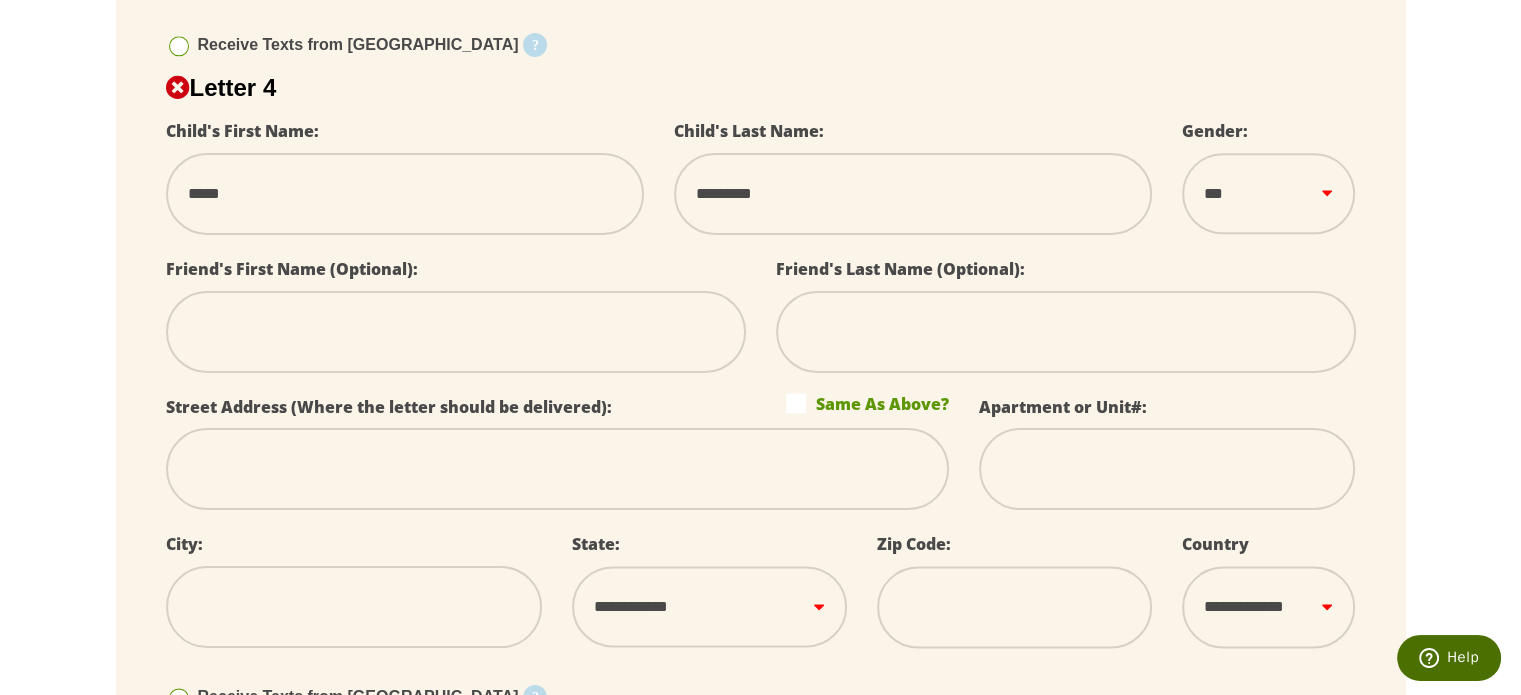 click at bounding box center [456, 332] 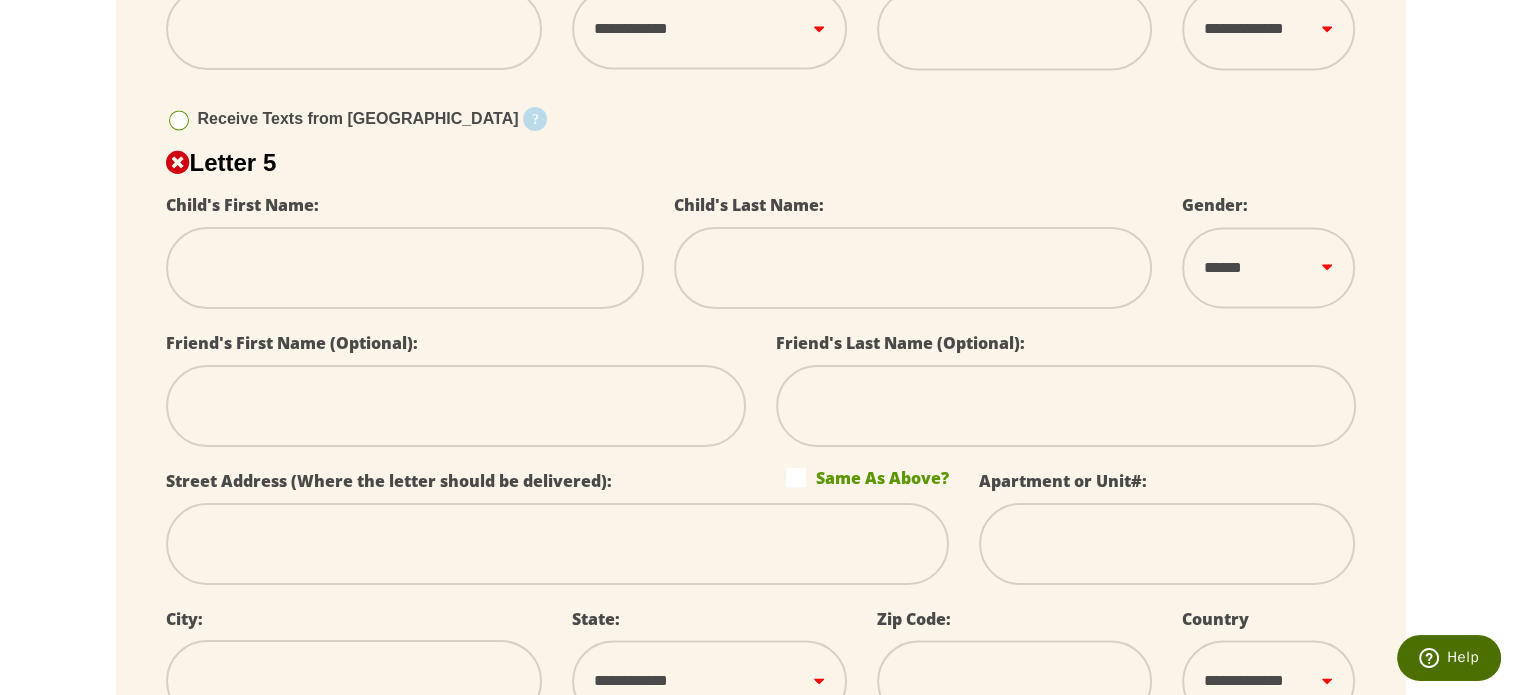 scroll, scrollTop: 3006, scrollLeft: 0, axis: vertical 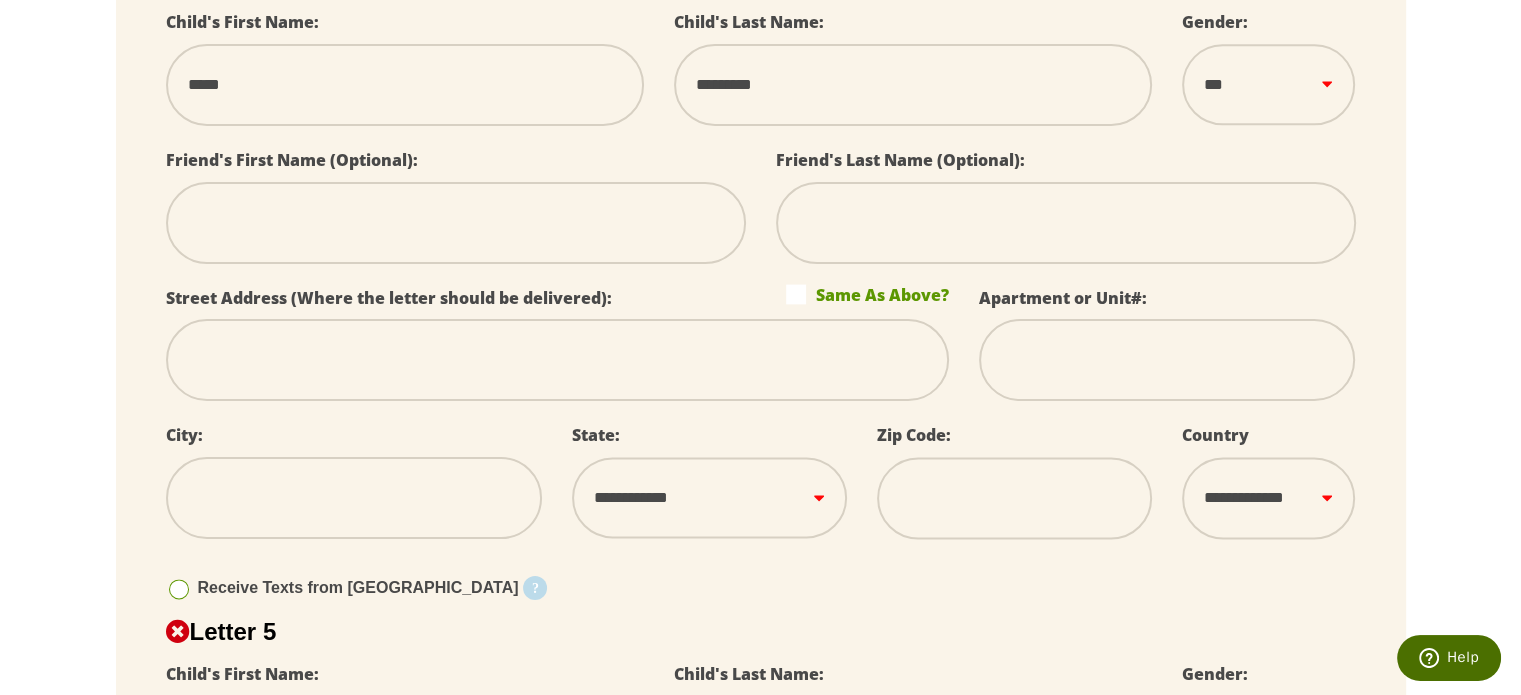 click at bounding box center (456, 223) 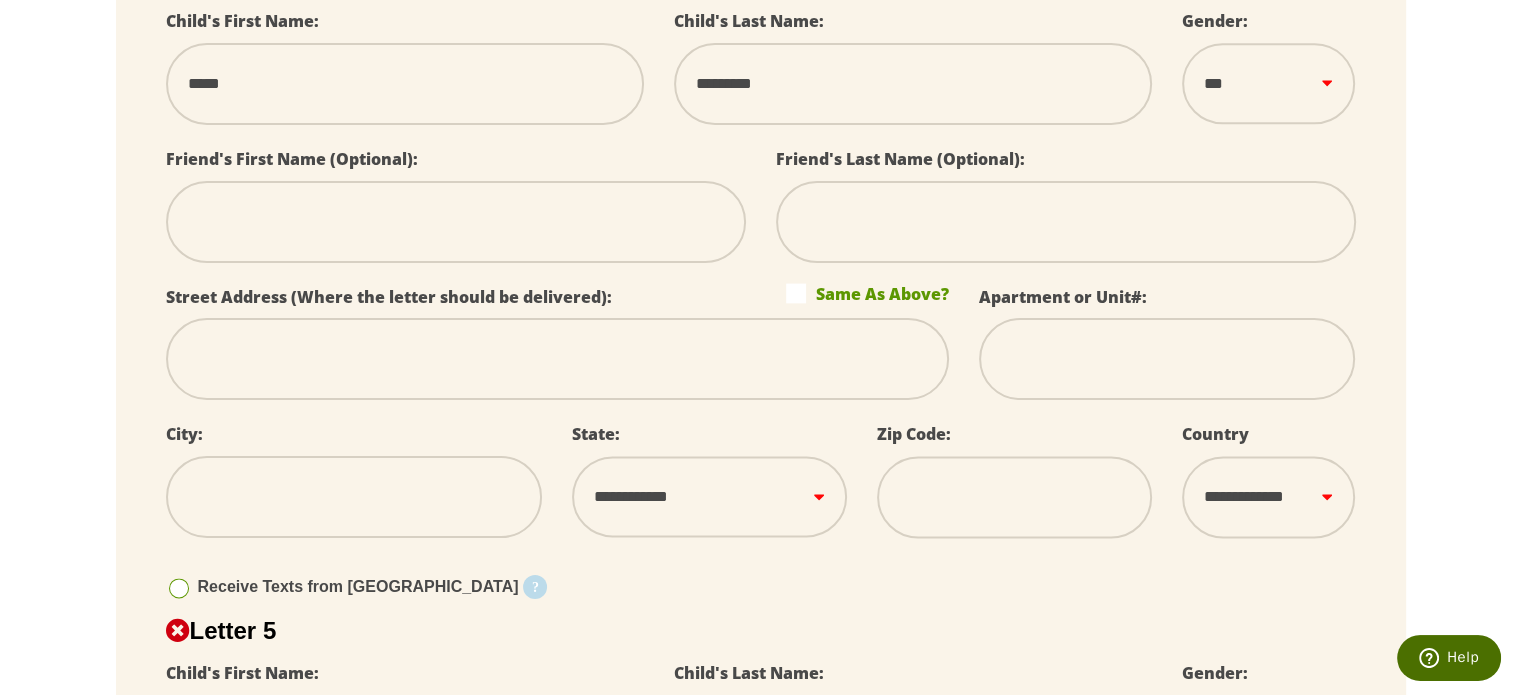 click at bounding box center [456, 222] 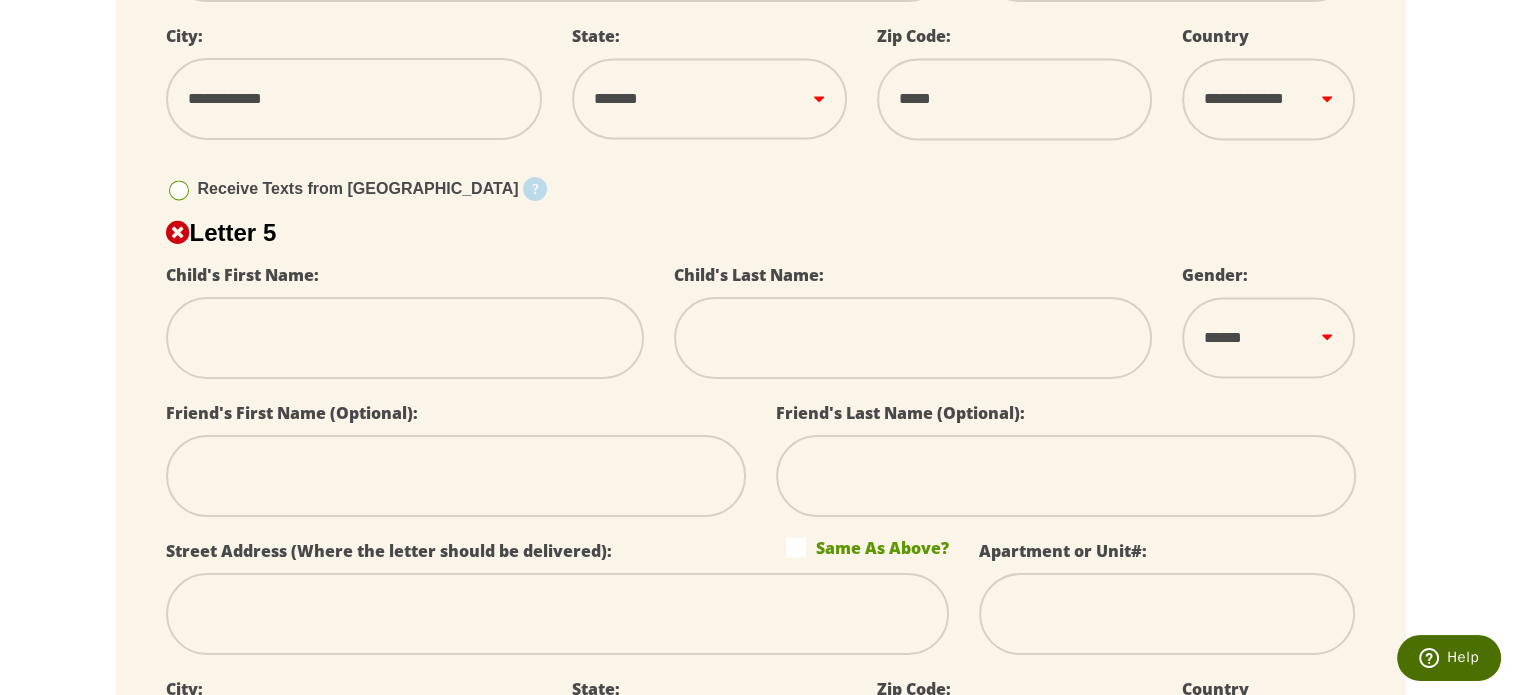 scroll, scrollTop: 2905, scrollLeft: 0, axis: vertical 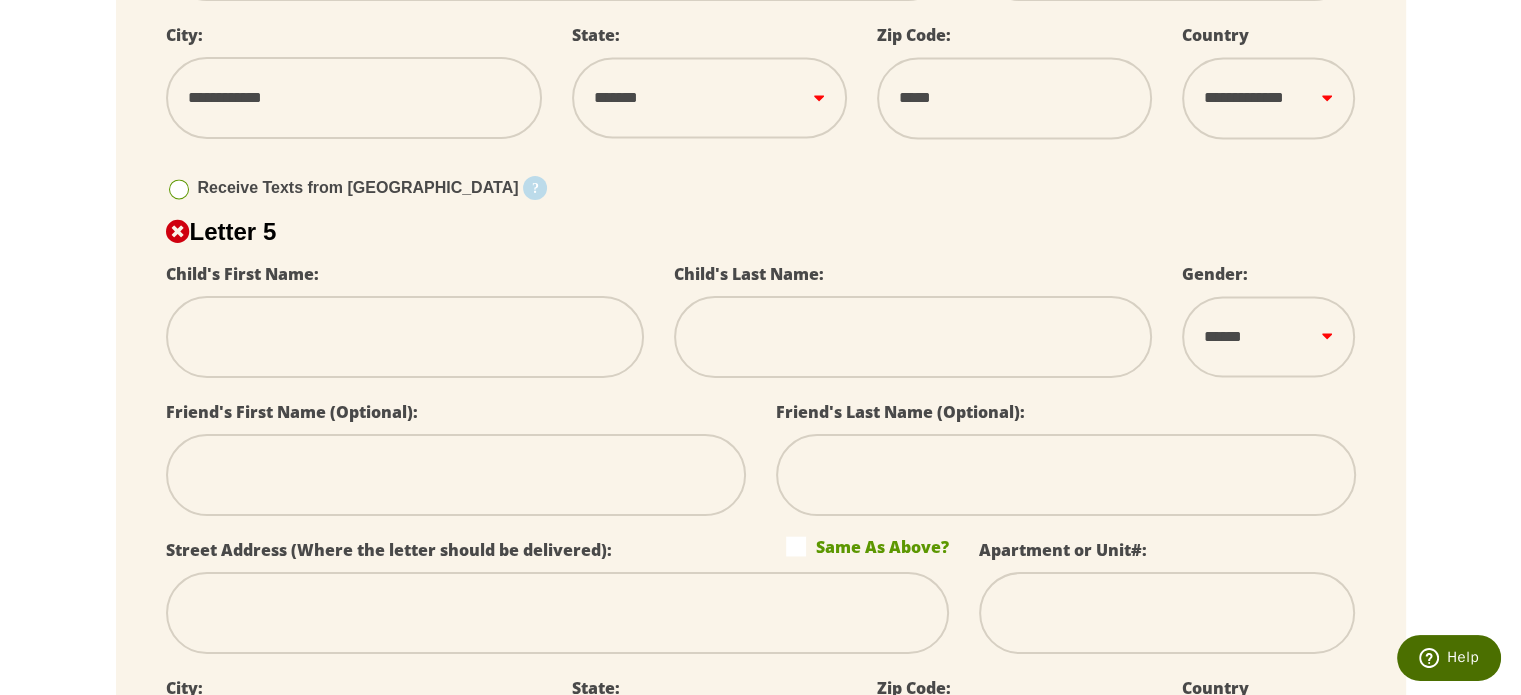 click at bounding box center [405, 337] 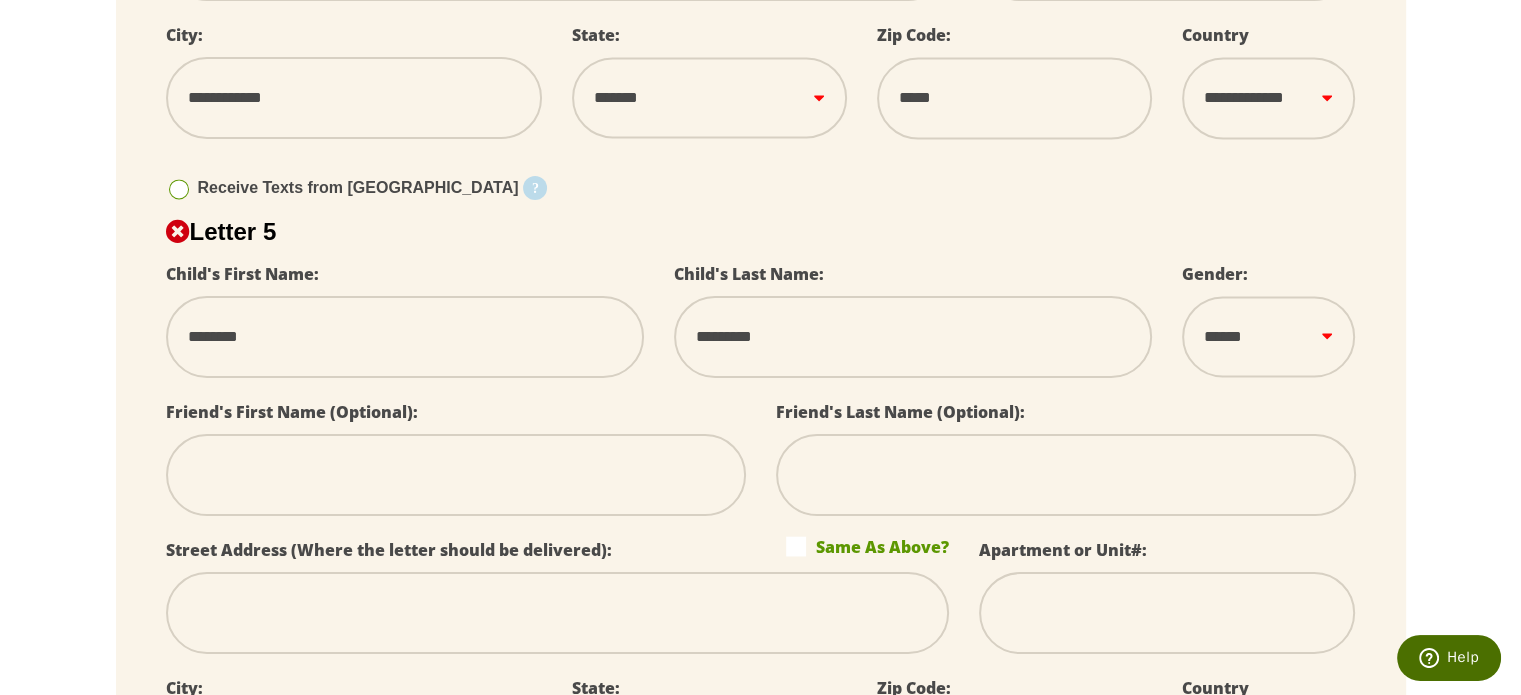 click on "******   ***   ****" at bounding box center (1268, 336) 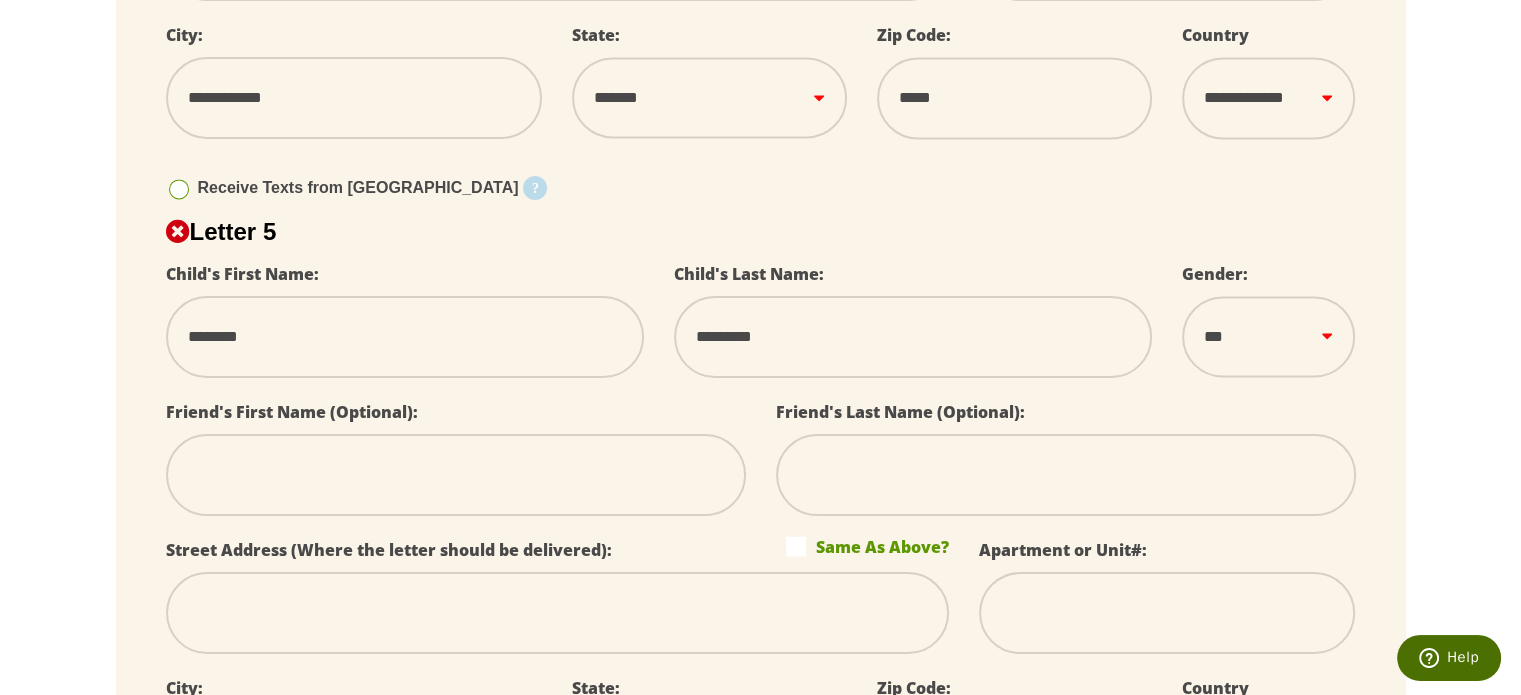 click on "******   ***   ****" at bounding box center [1268, 336] 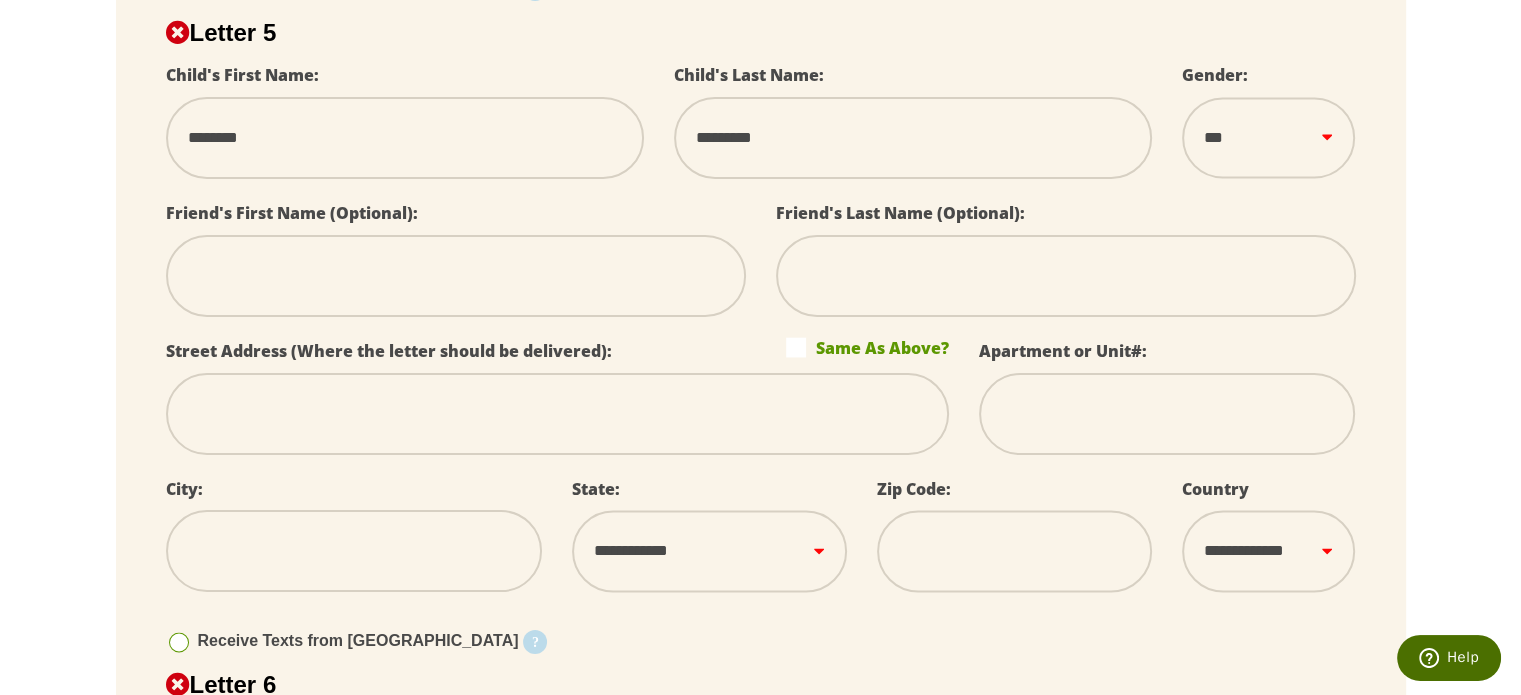 scroll, scrollTop: 3105, scrollLeft: 0, axis: vertical 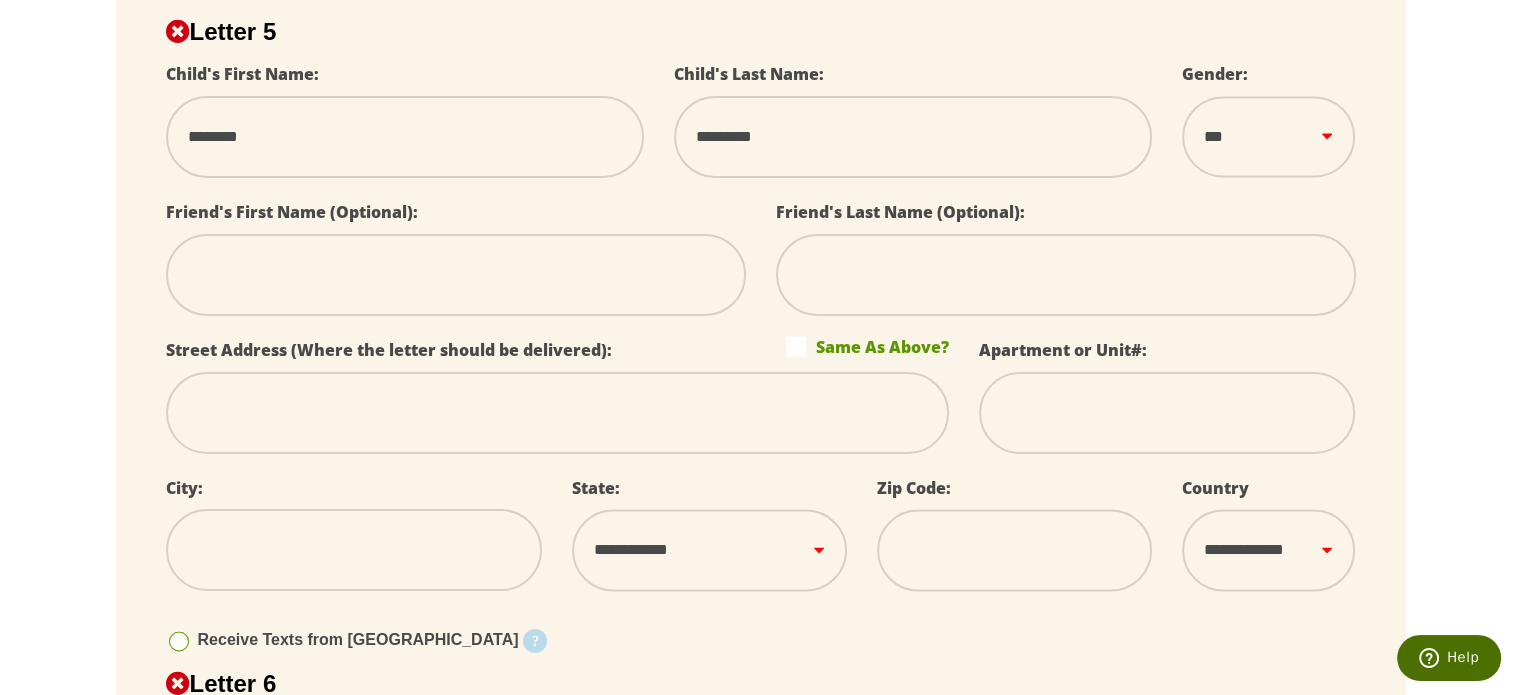 click at bounding box center [557, 413] 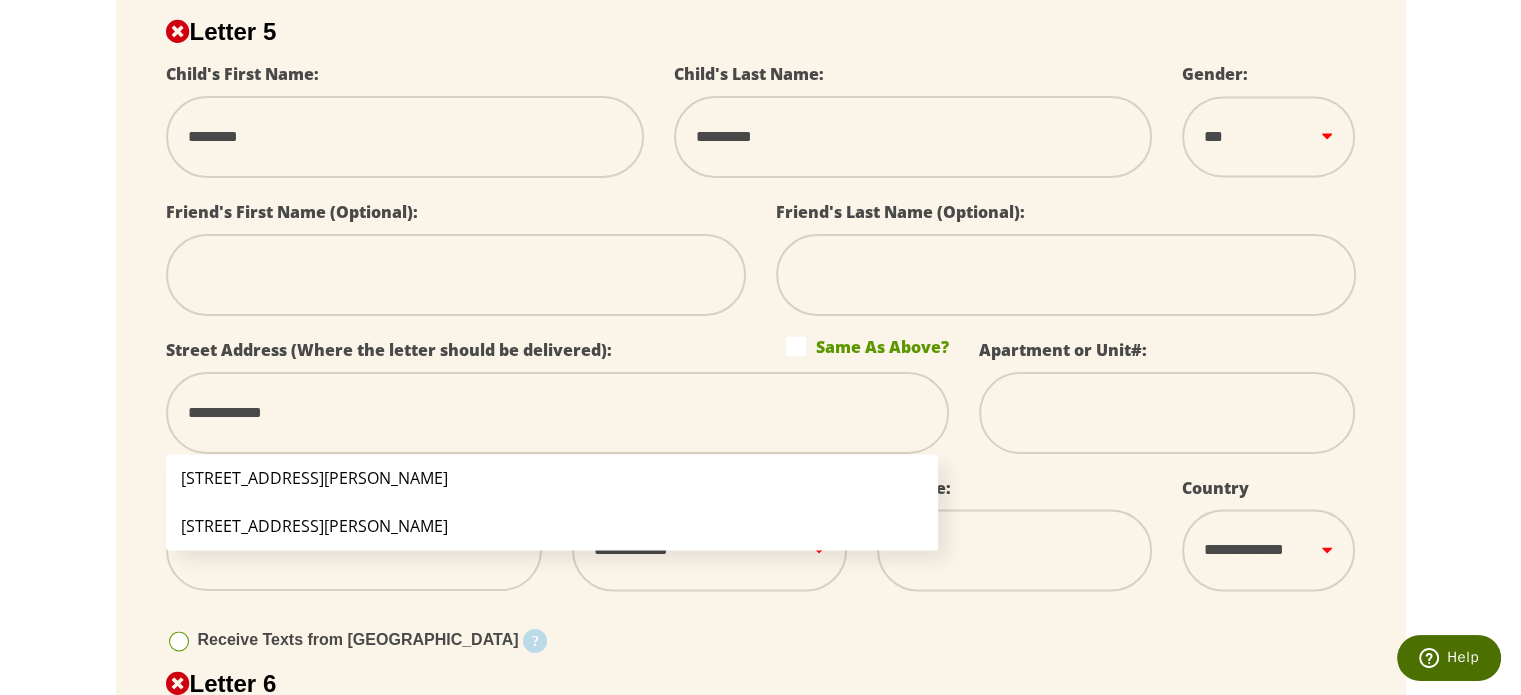 click on "[STREET_ADDRESS][PERSON_NAME]" at bounding box center [552, 526] 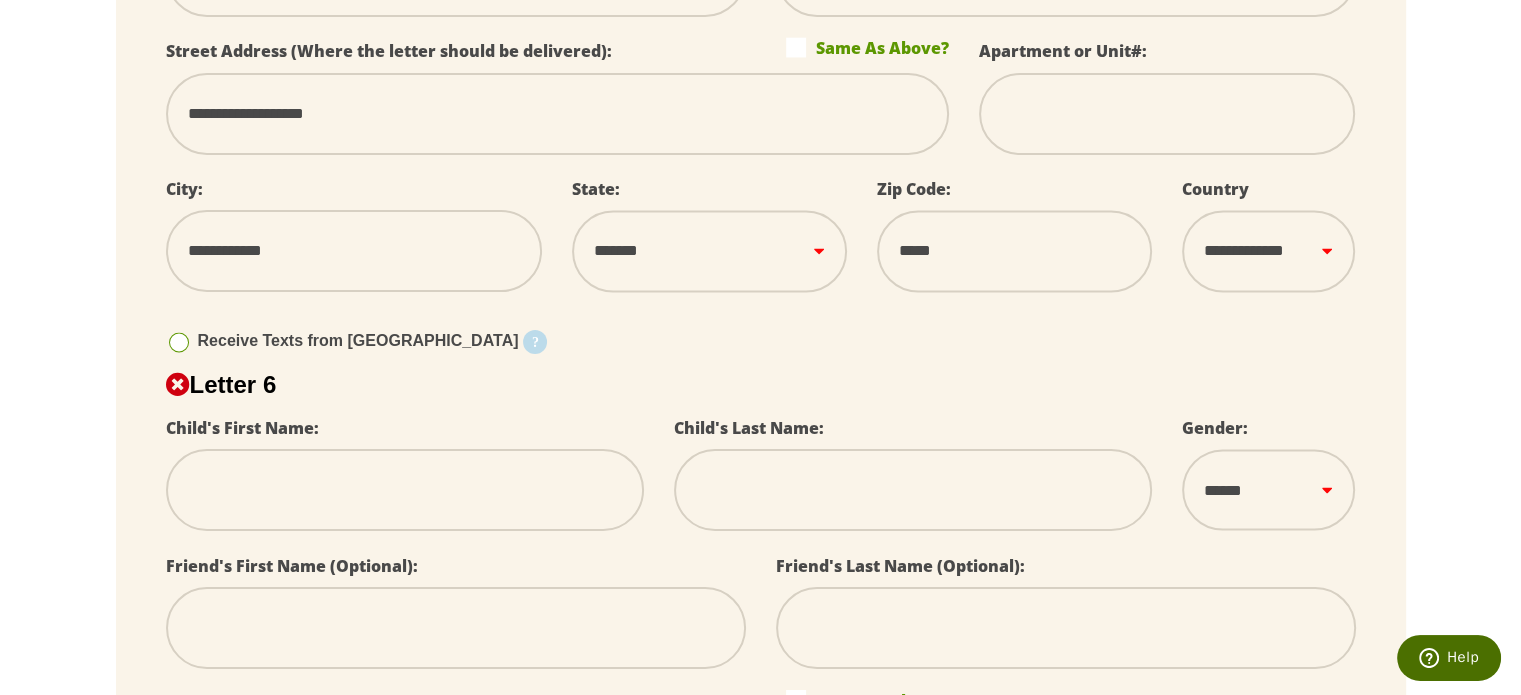 scroll, scrollTop: 3405, scrollLeft: 0, axis: vertical 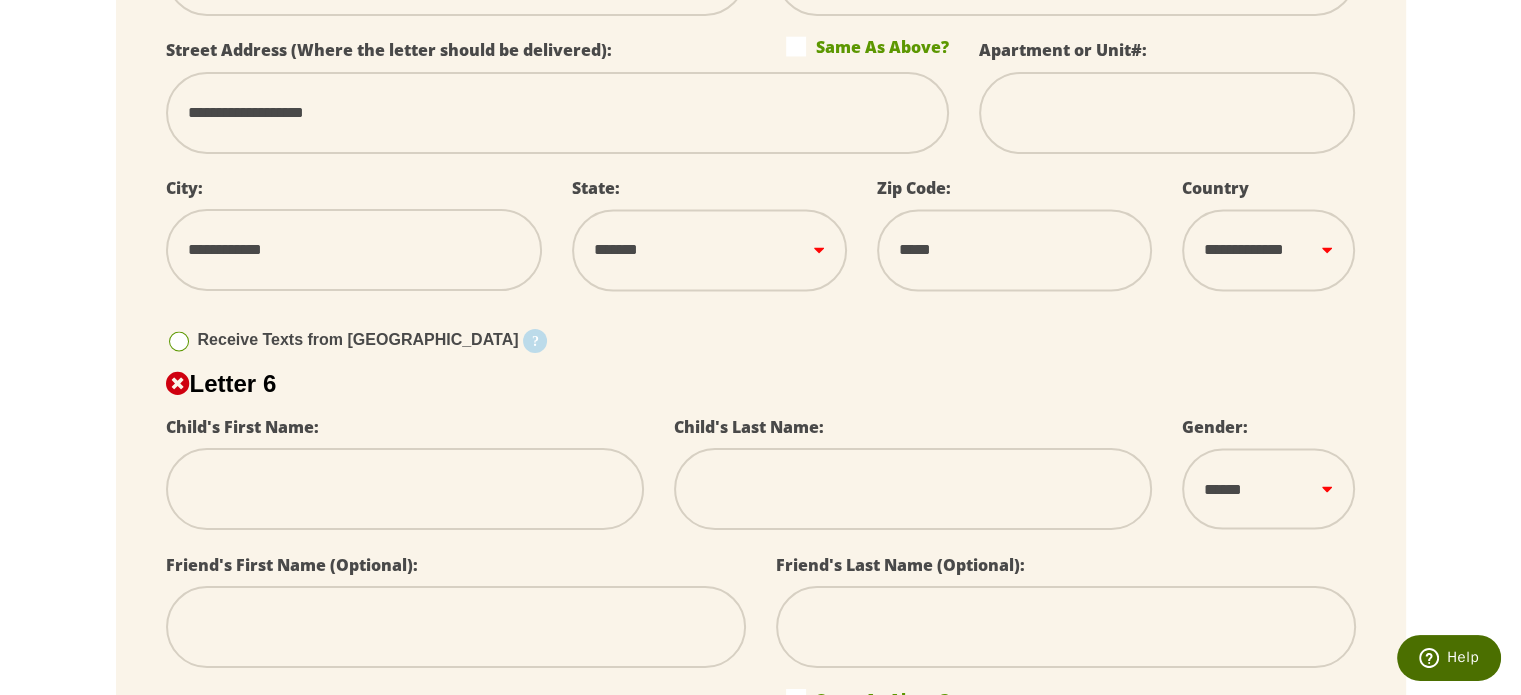 click at bounding box center (405, 489) 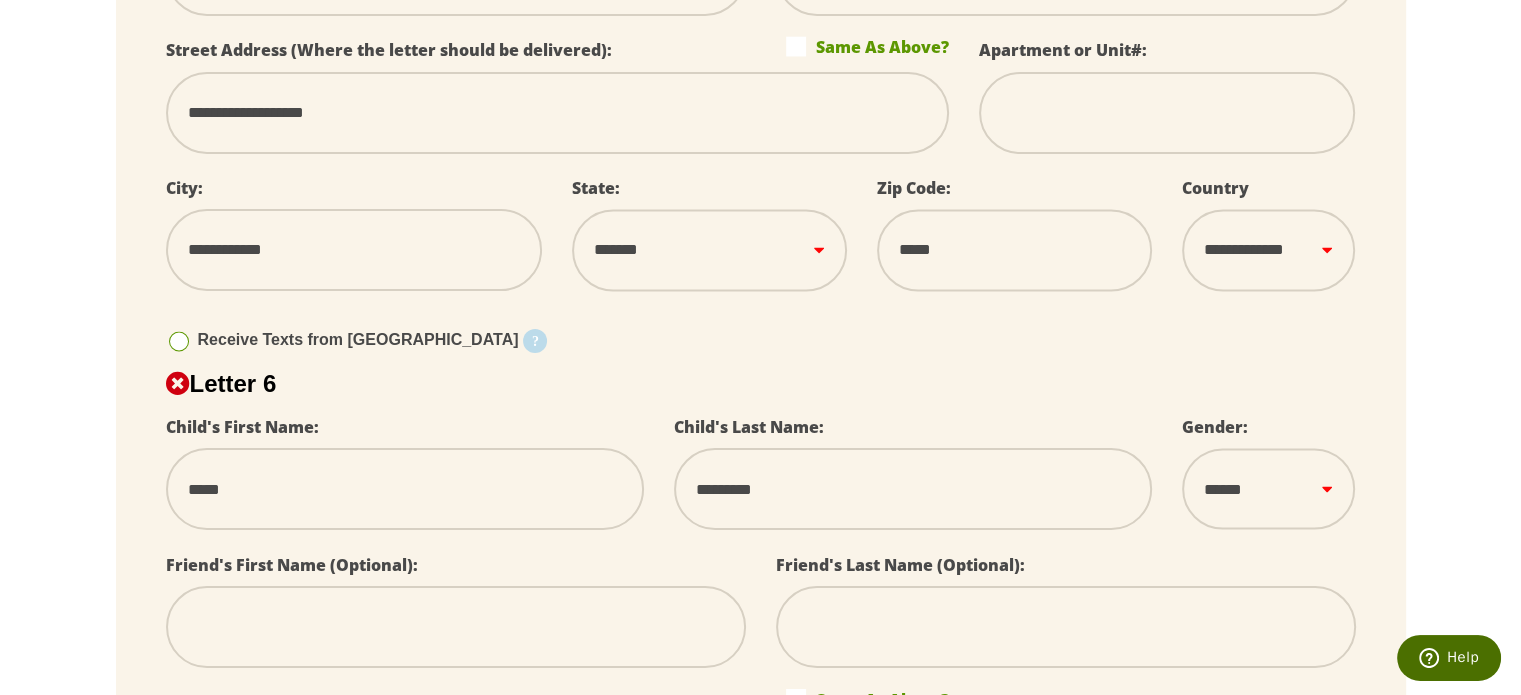 drag, startPoint x: 1286, startPoint y: 483, endPoint x: 1270, endPoint y: 506, distance: 28.01785 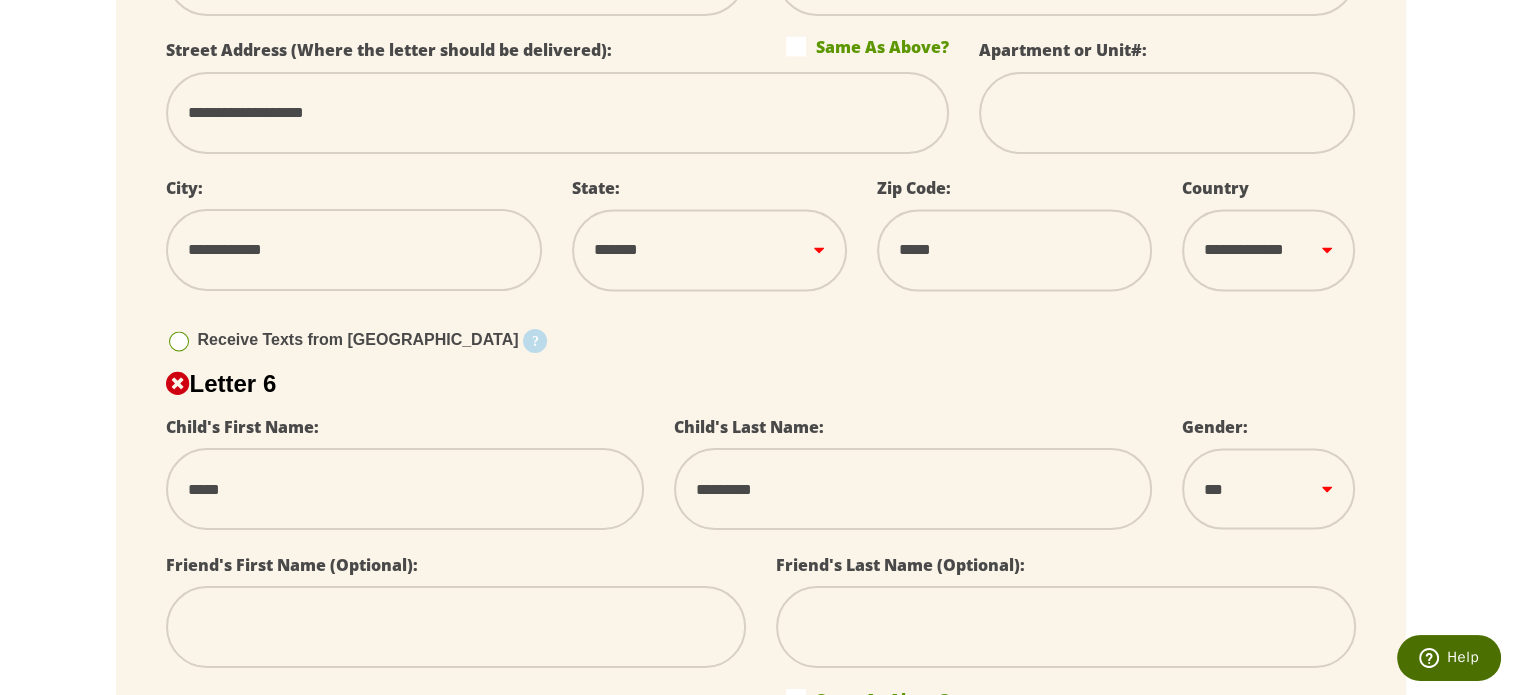 click on "******   ***   ****" at bounding box center (1268, 488) 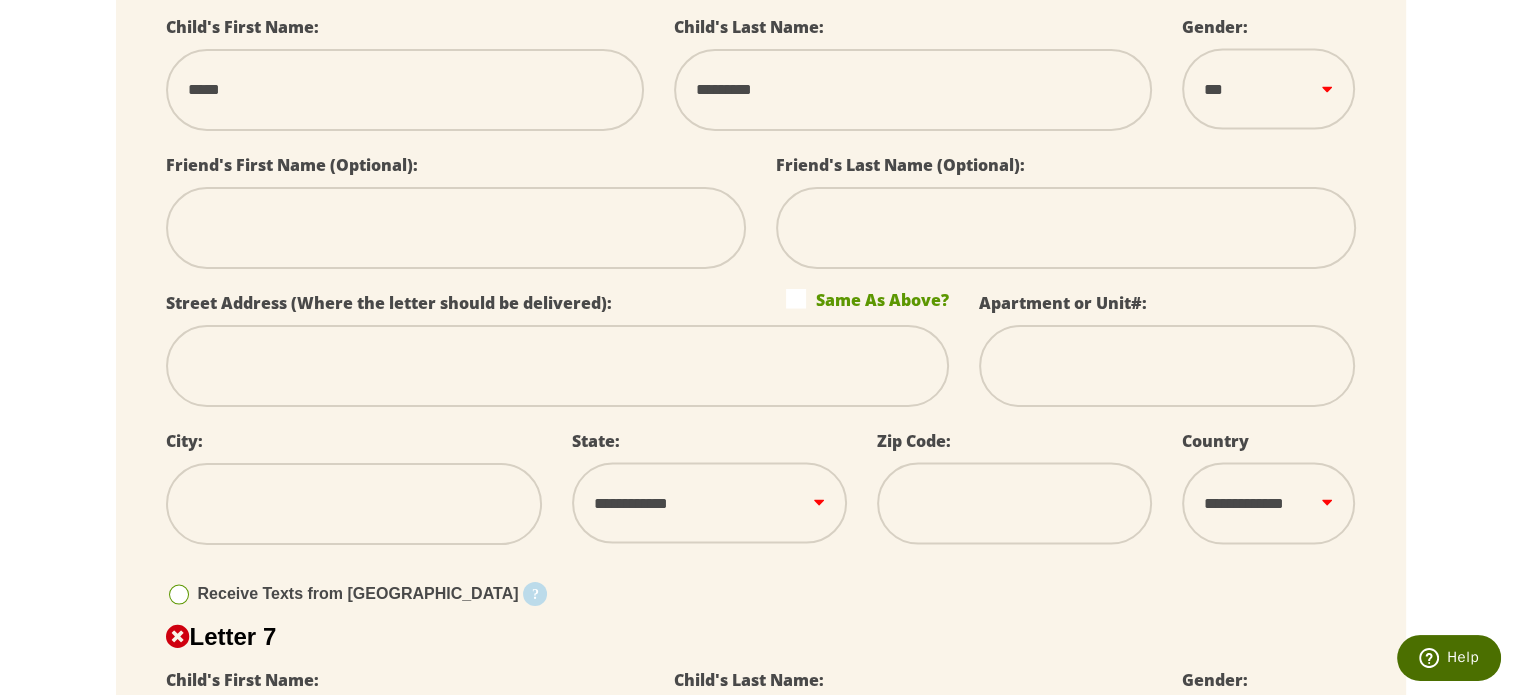 scroll, scrollTop: 3805, scrollLeft: 0, axis: vertical 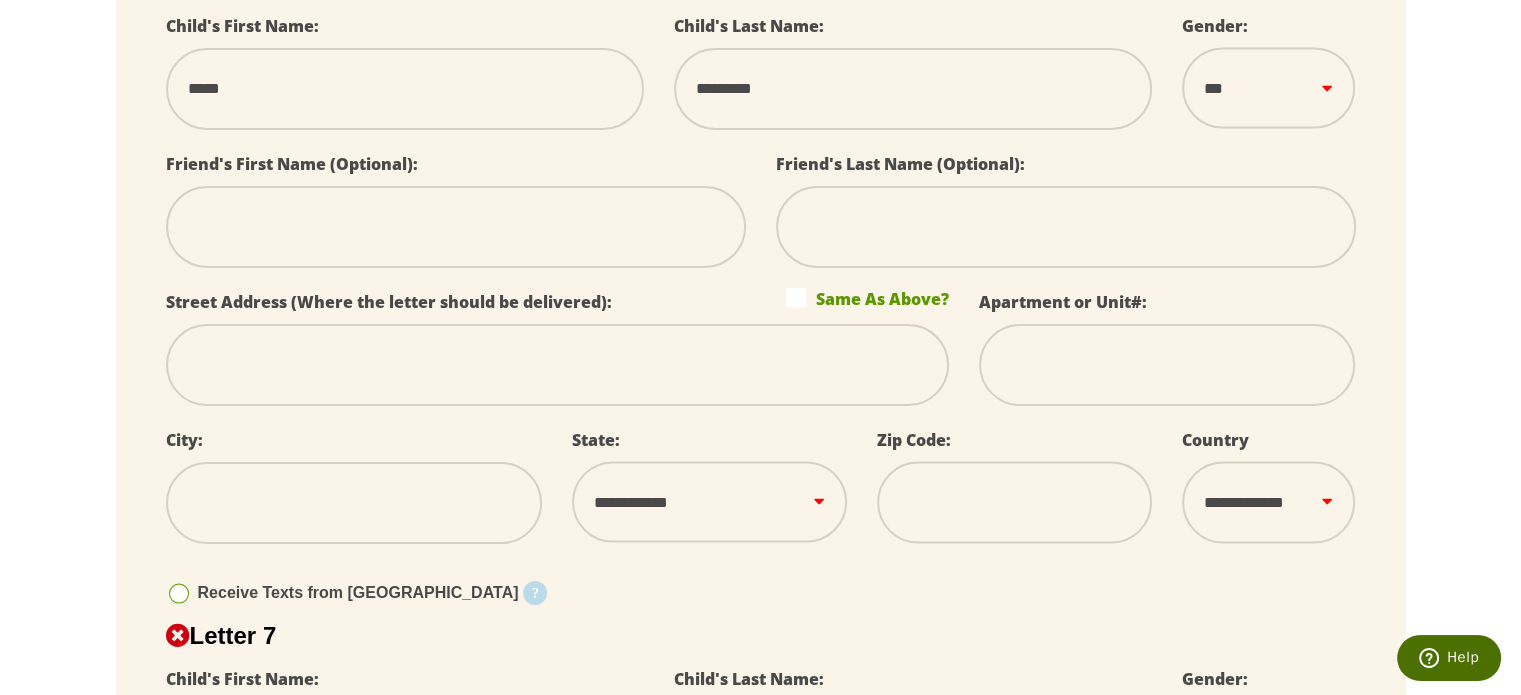 click on "Same As Above?" at bounding box center [867, 298] 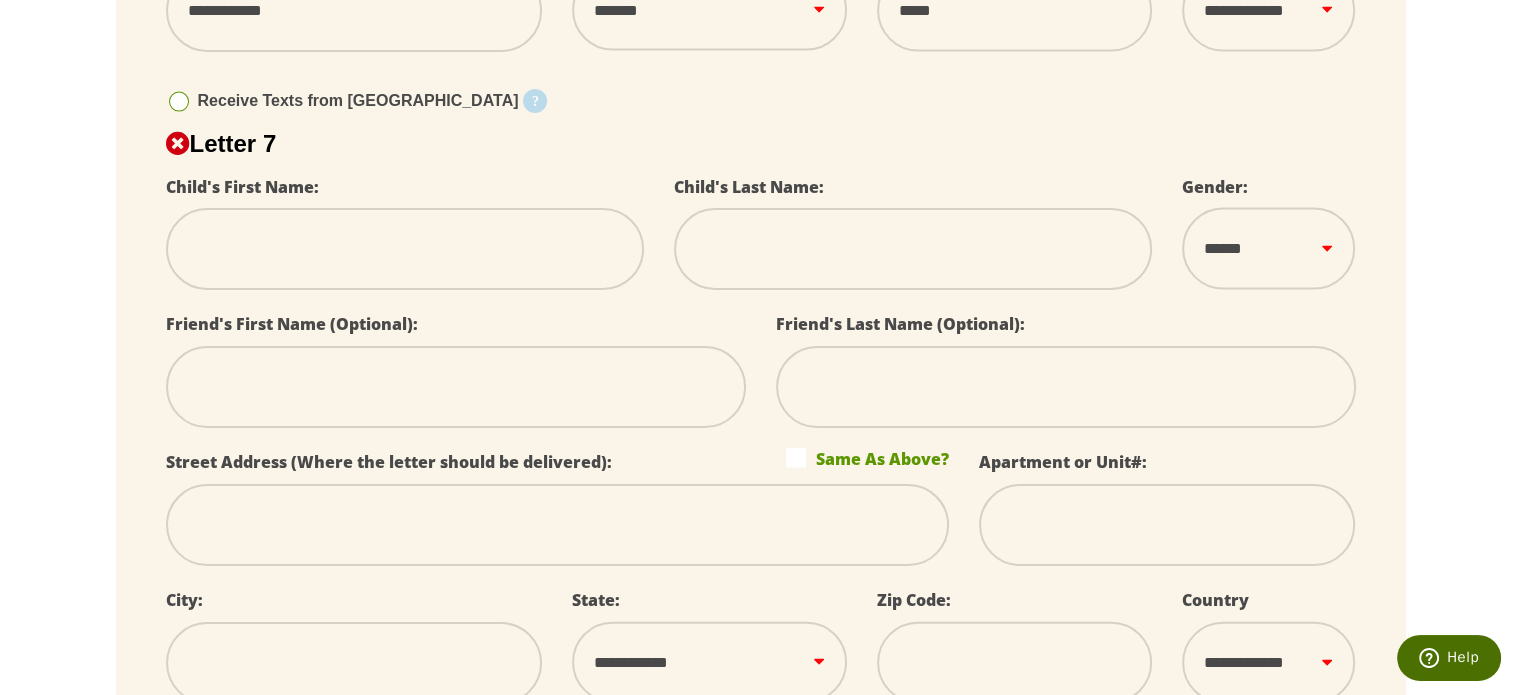 scroll, scrollTop: 4304, scrollLeft: 0, axis: vertical 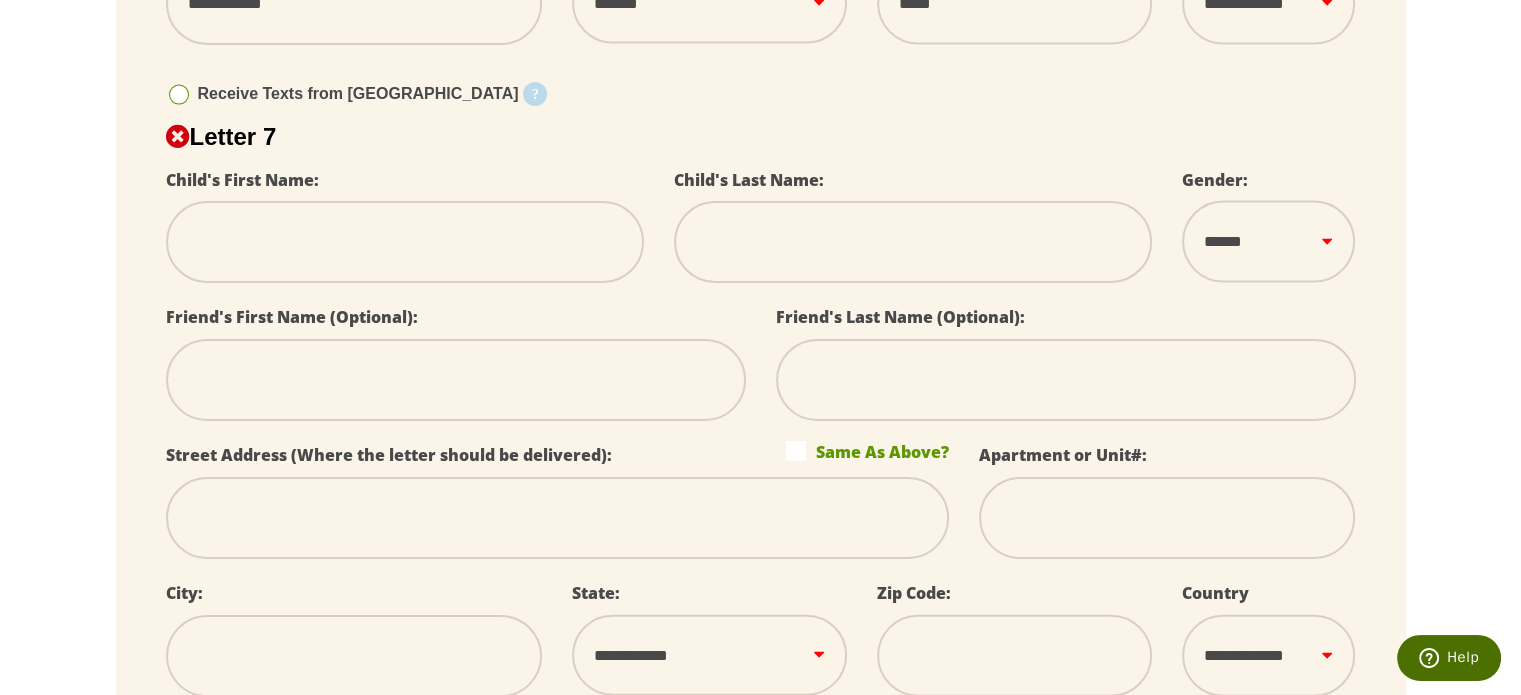 click at bounding box center (405, 242) 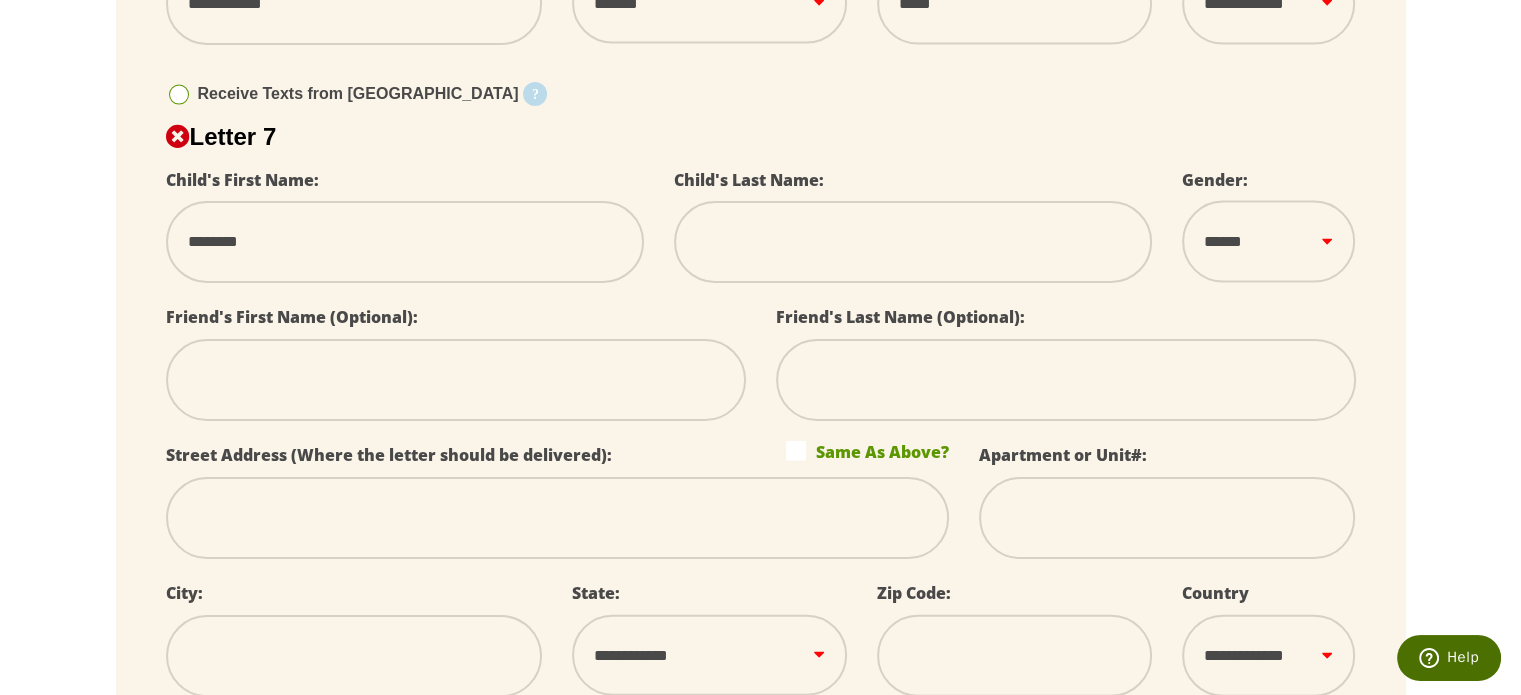 click on "******   ***   ****" at bounding box center (1268, 241) 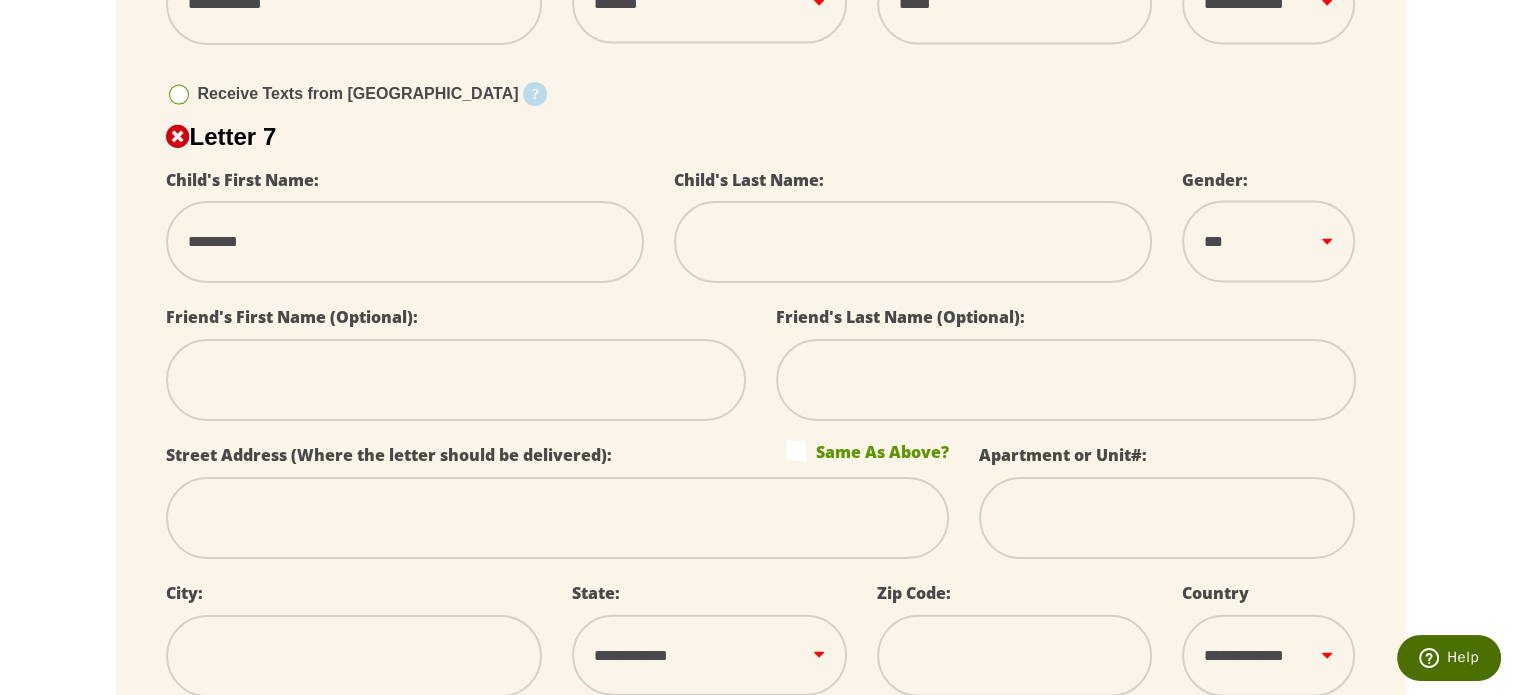click on "******   ***   ****" at bounding box center [1268, 241] 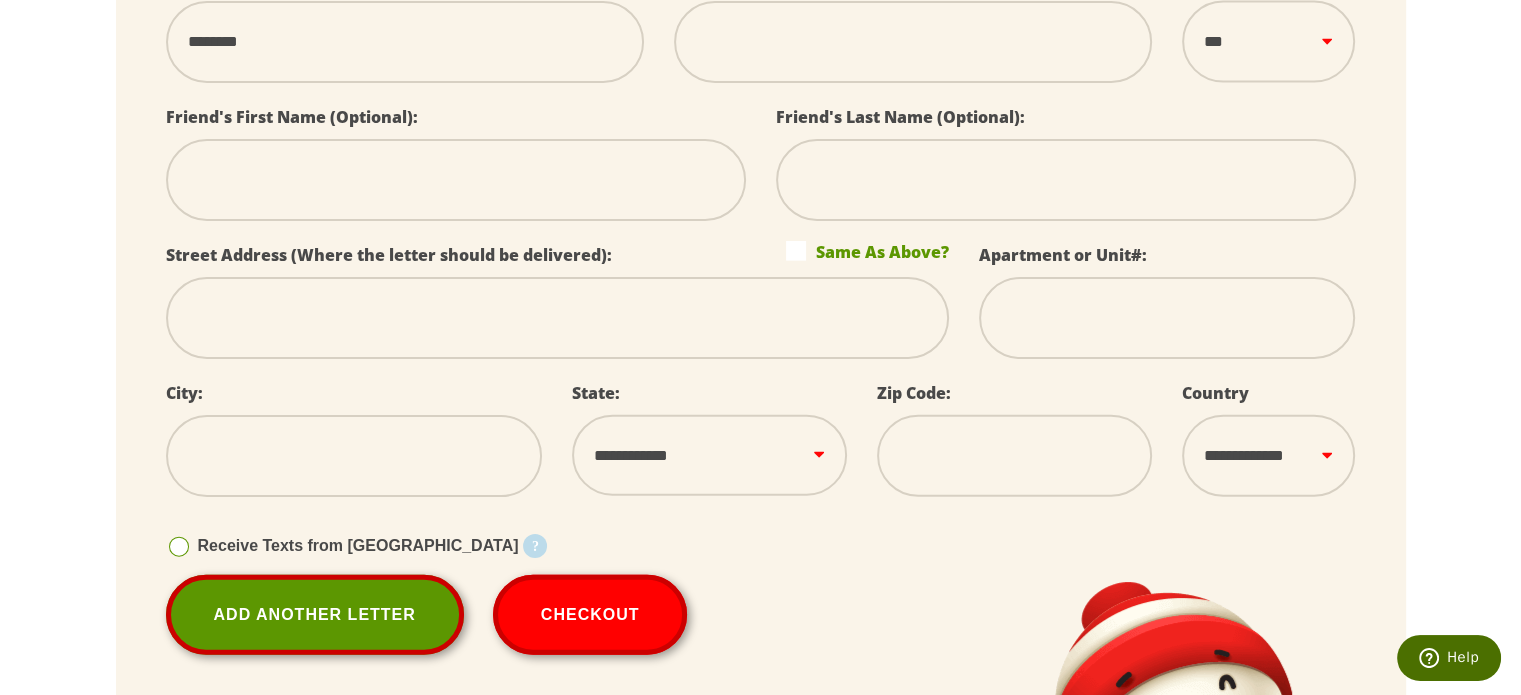 scroll, scrollTop: 4504, scrollLeft: 0, axis: vertical 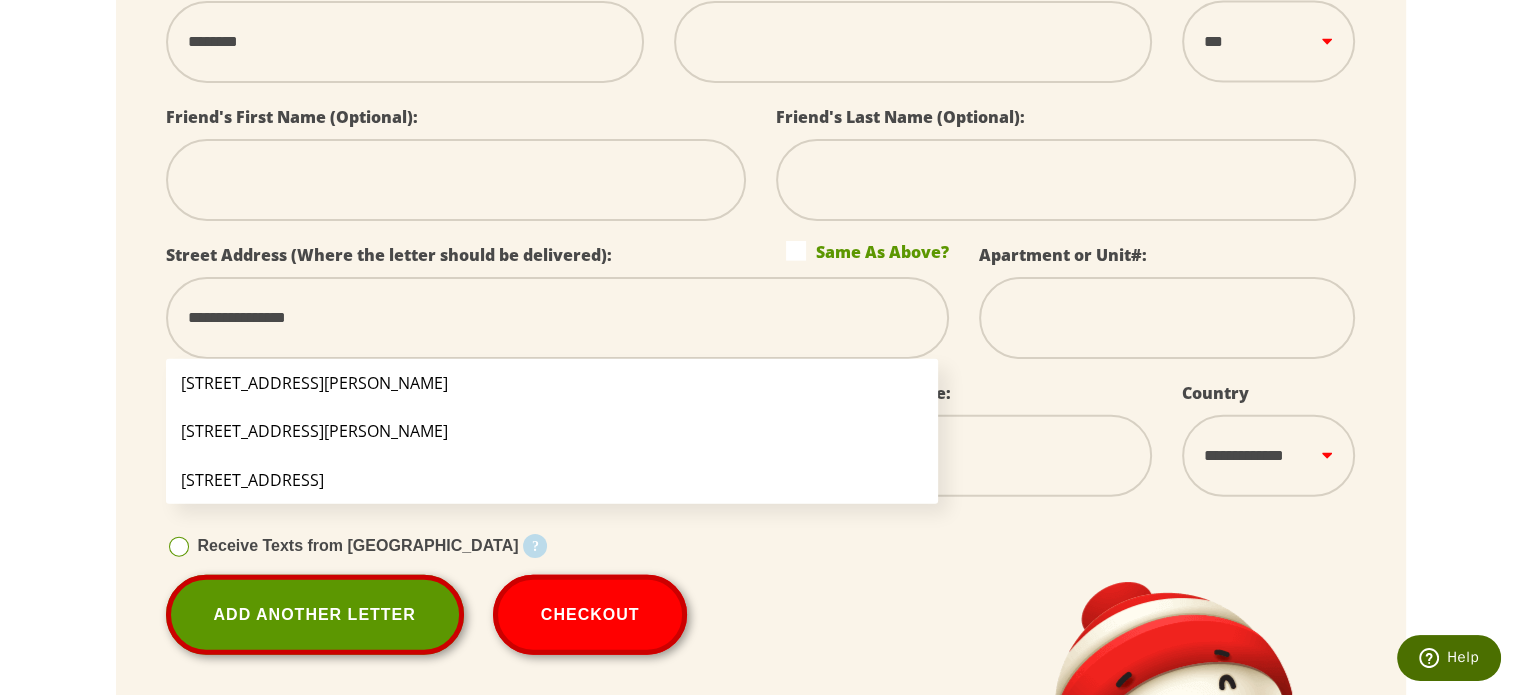 click on "[STREET_ADDRESS][PERSON_NAME]" at bounding box center [552, 383] 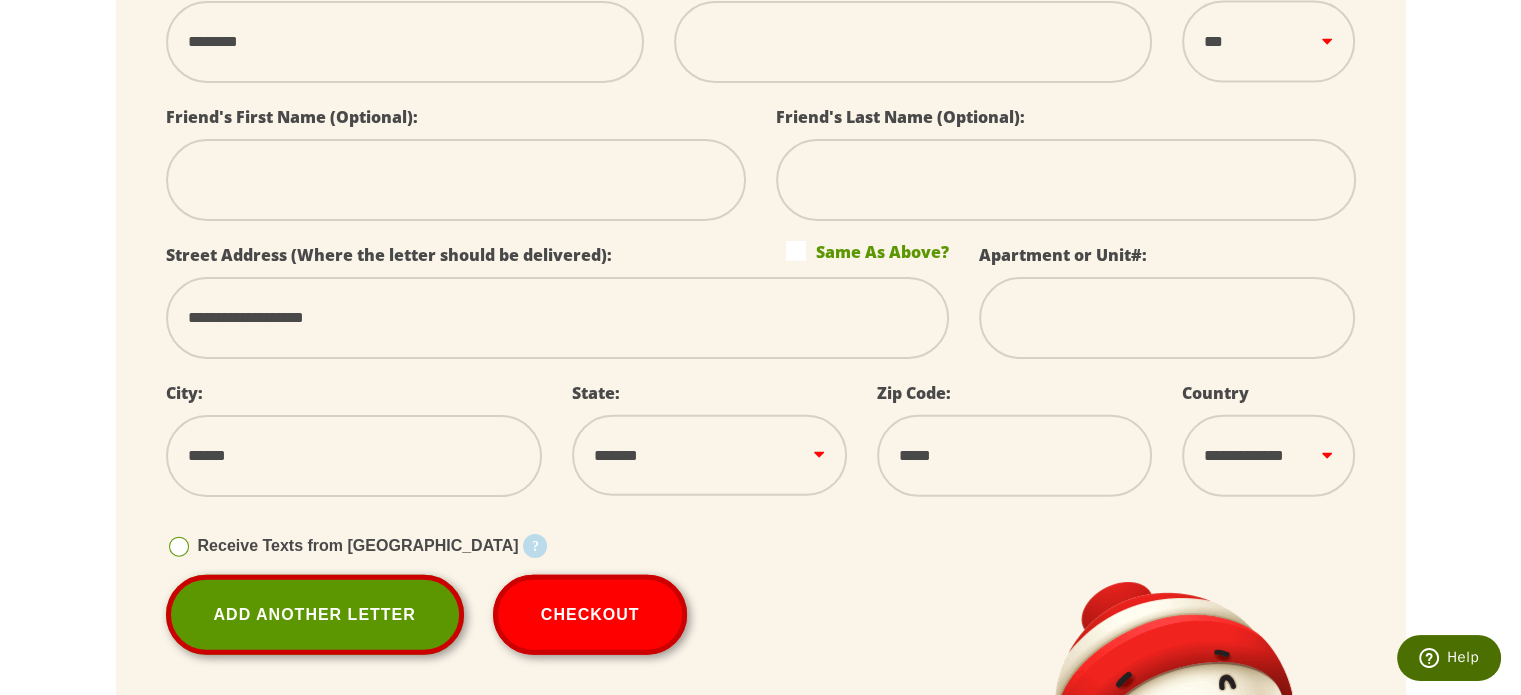 click at bounding box center [1167, 318] 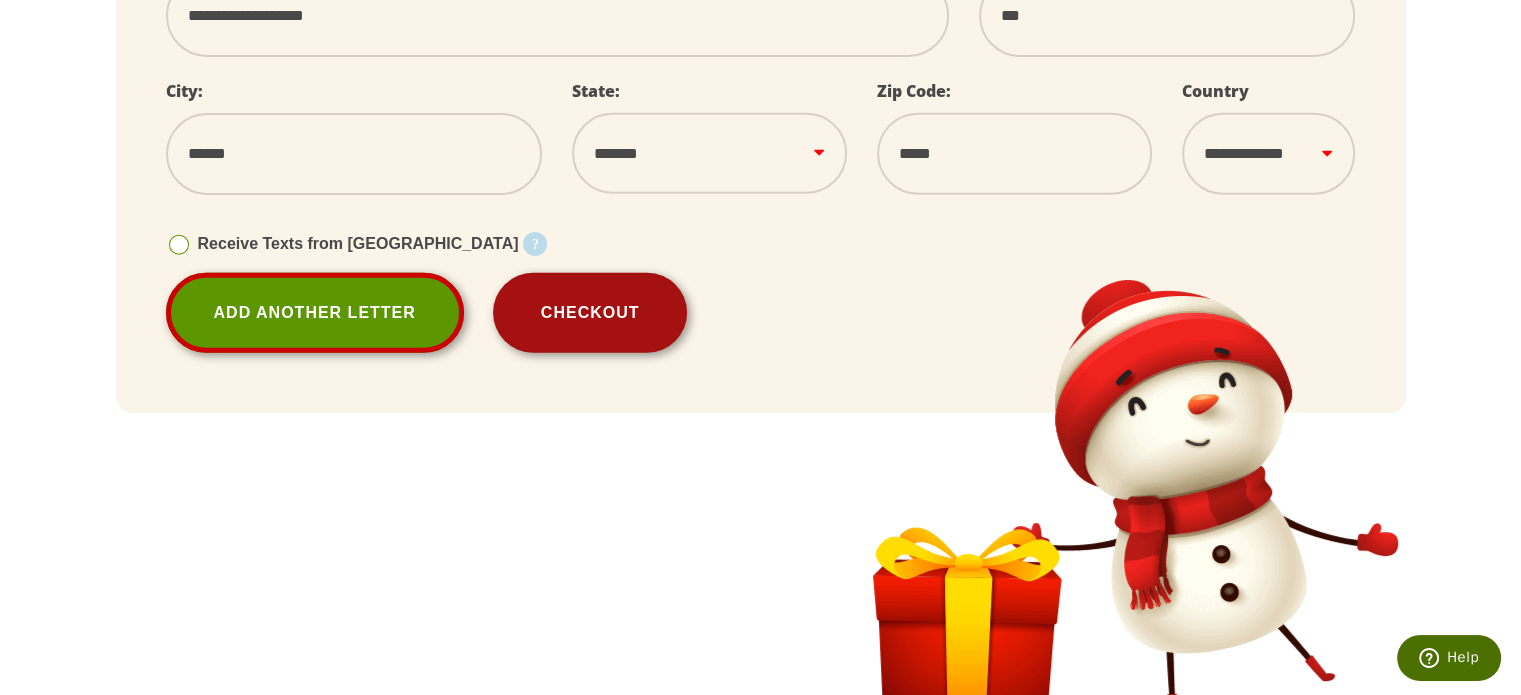 scroll, scrollTop: 4805, scrollLeft: 0, axis: vertical 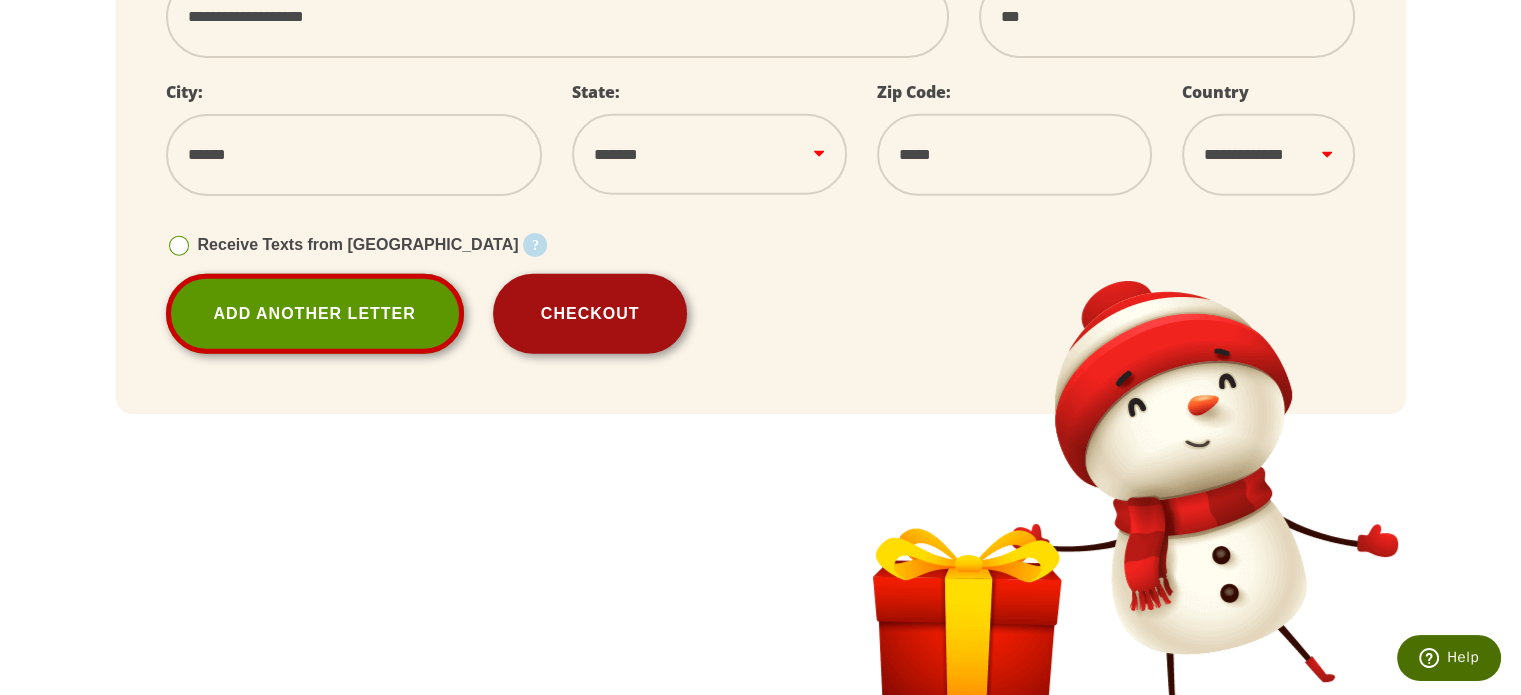 click on "Checkout" at bounding box center (590, 314) 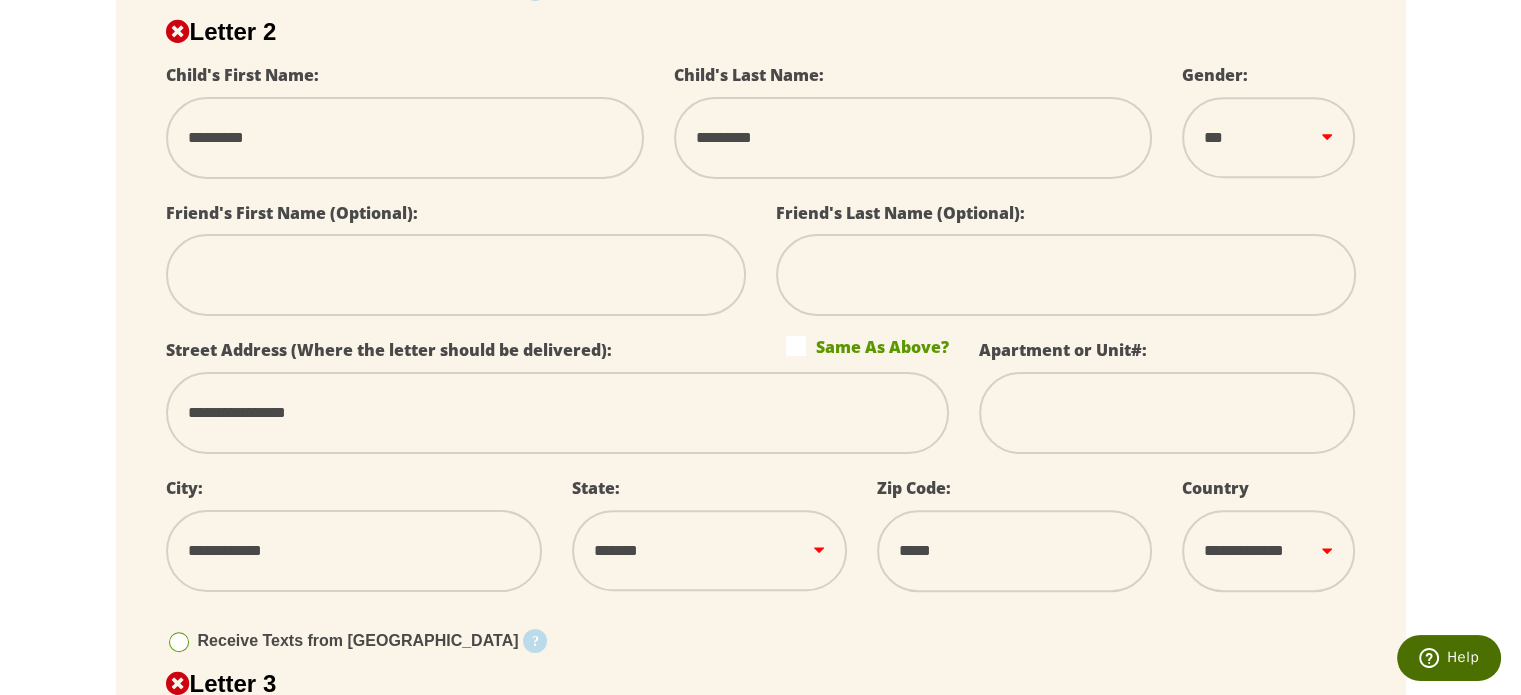scroll, scrollTop: 1148, scrollLeft: 0, axis: vertical 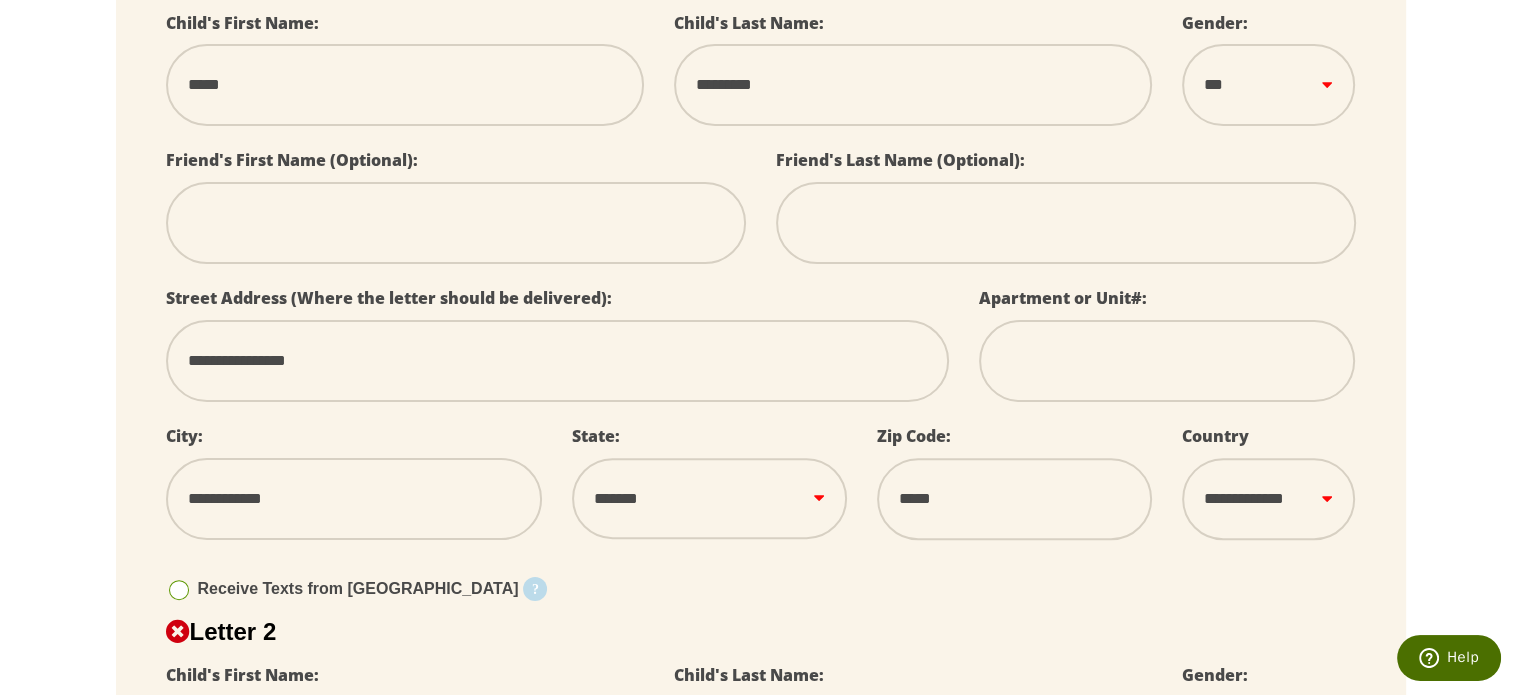 click at bounding box center [456, 223] 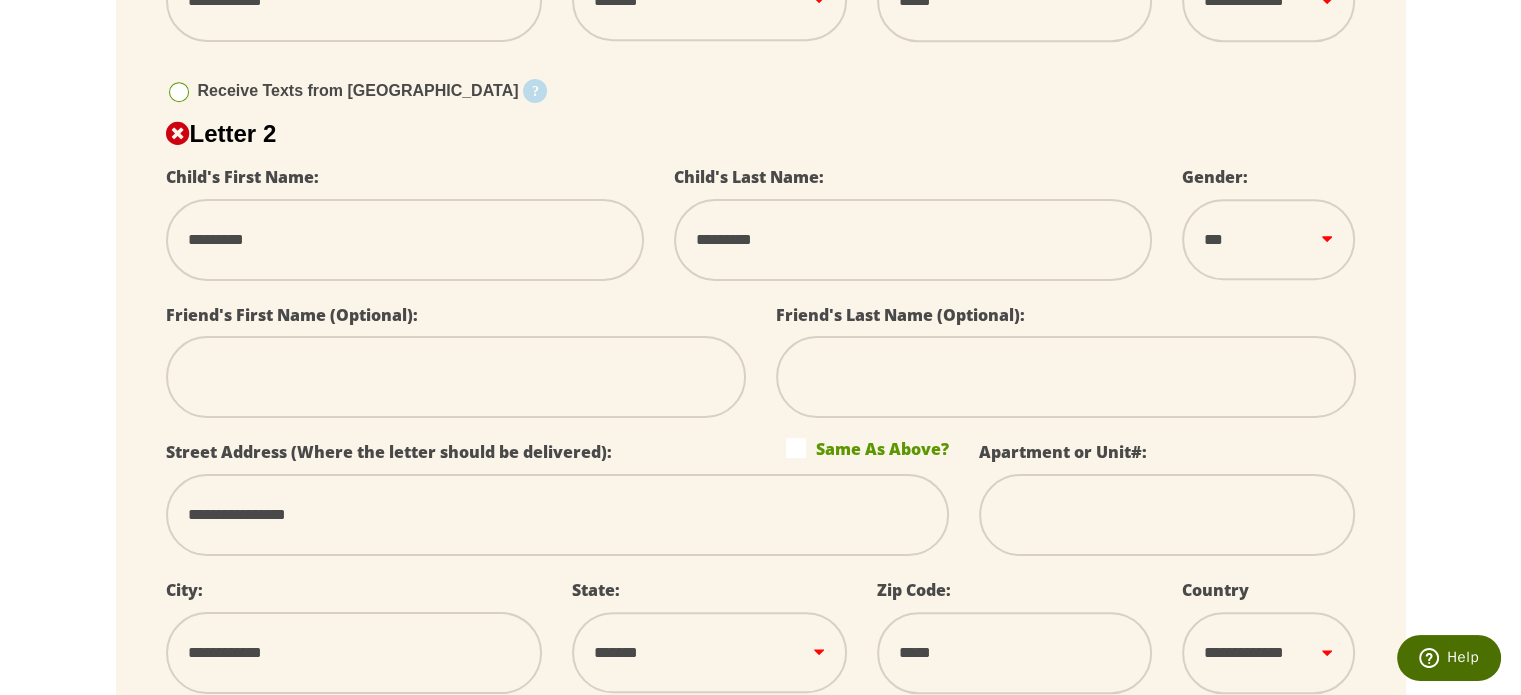 scroll, scrollTop: 1048, scrollLeft: 0, axis: vertical 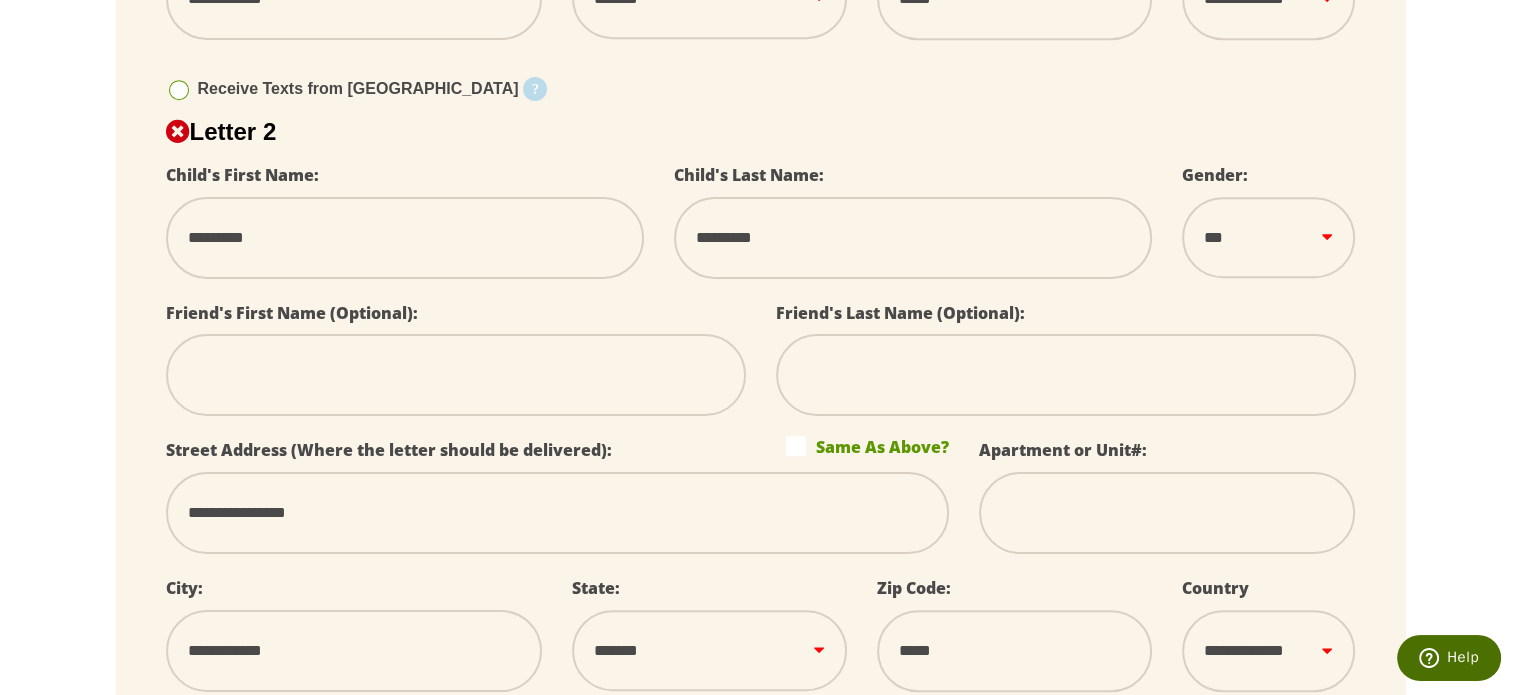 click at bounding box center [456, 375] 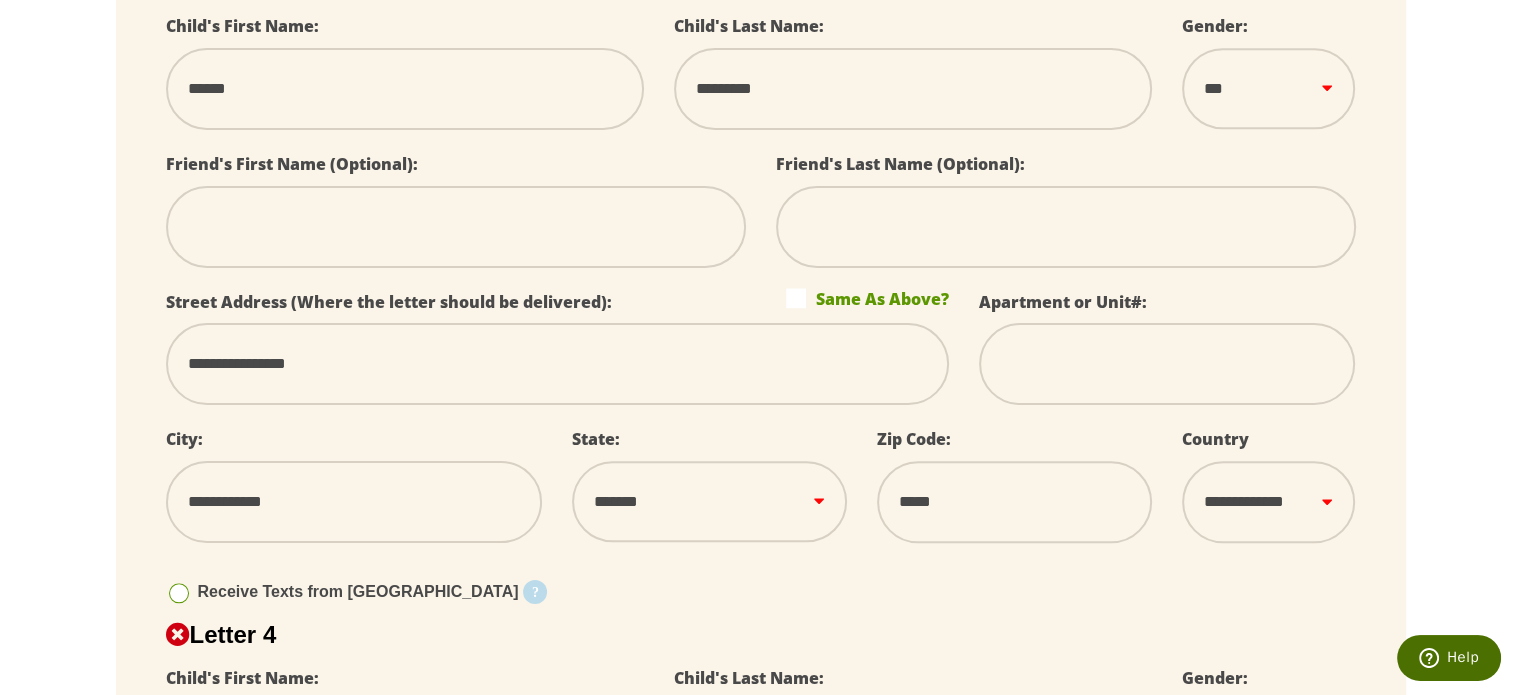 scroll, scrollTop: 1848, scrollLeft: 0, axis: vertical 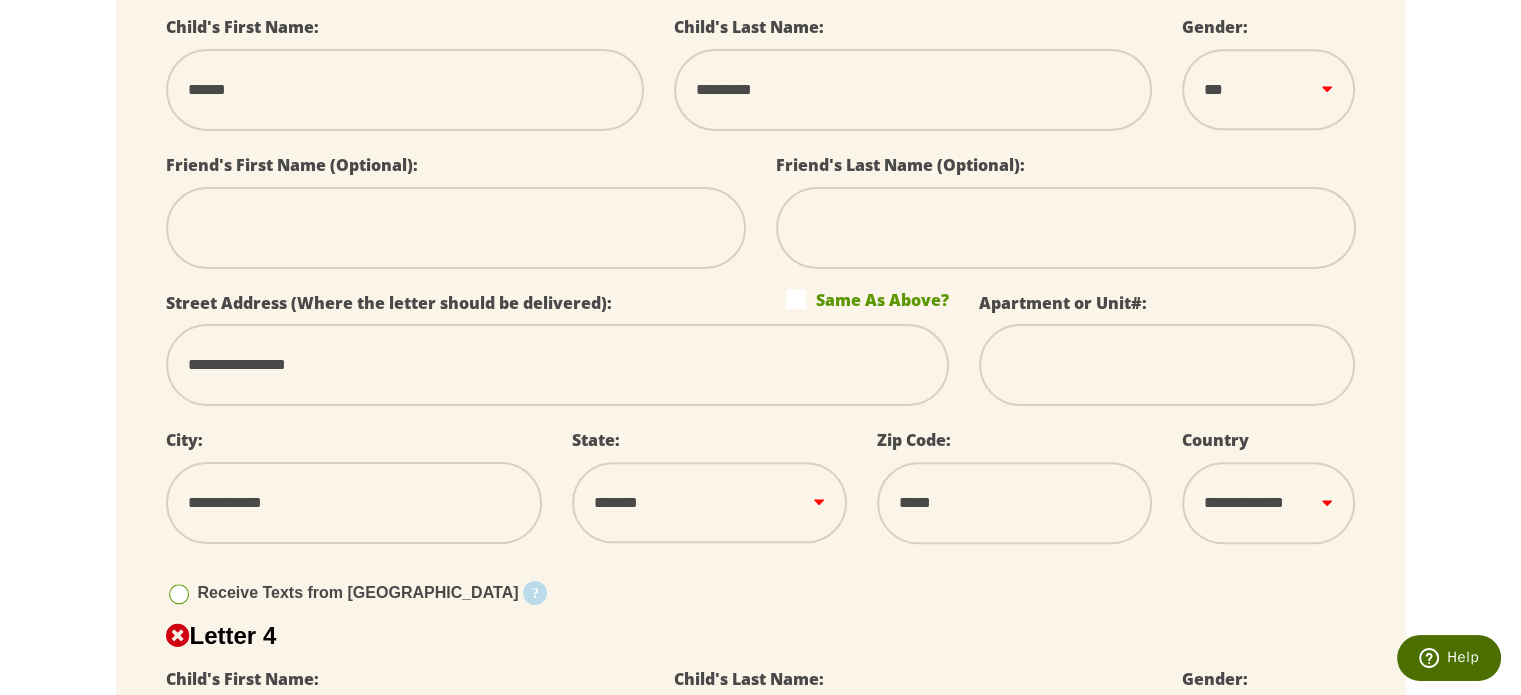 click at bounding box center (456, 228) 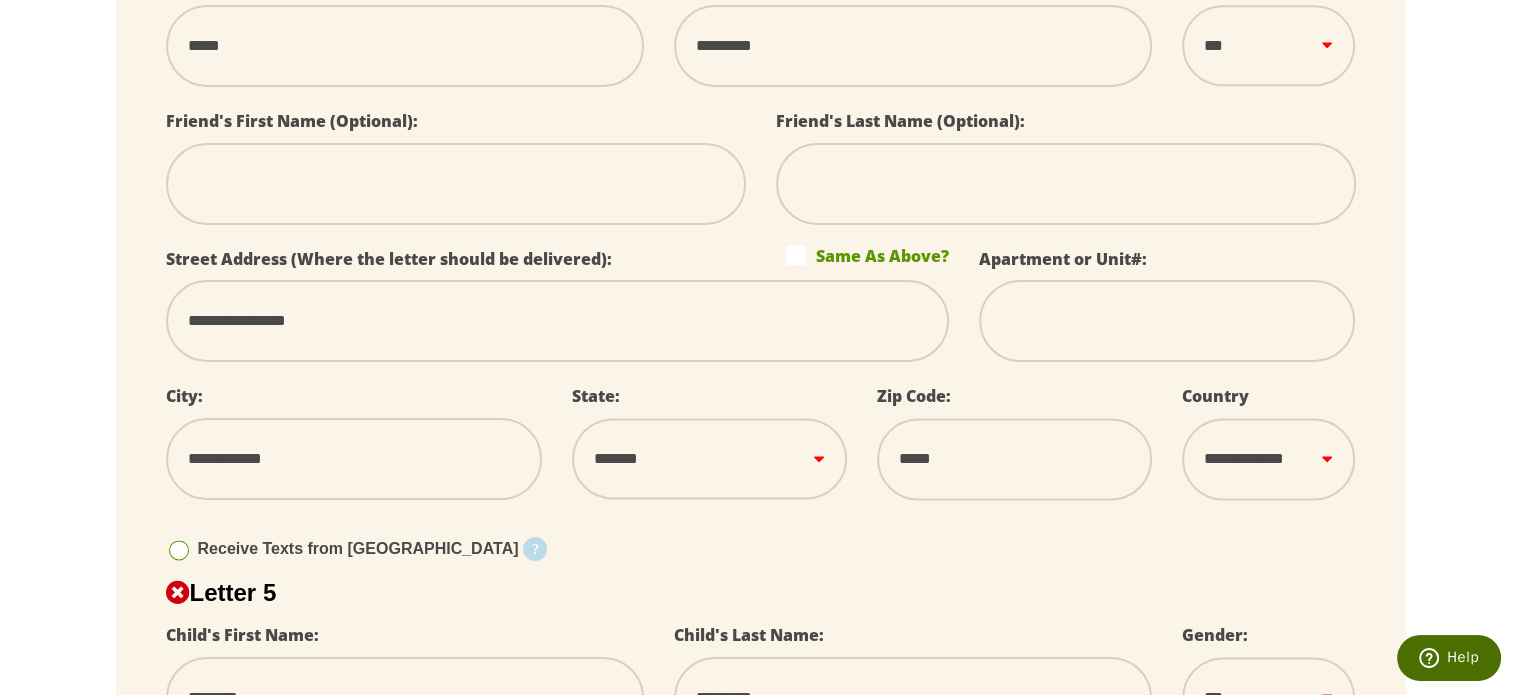 scroll, scrollTop: 2548, scrollLeft: 0, axis: vertical 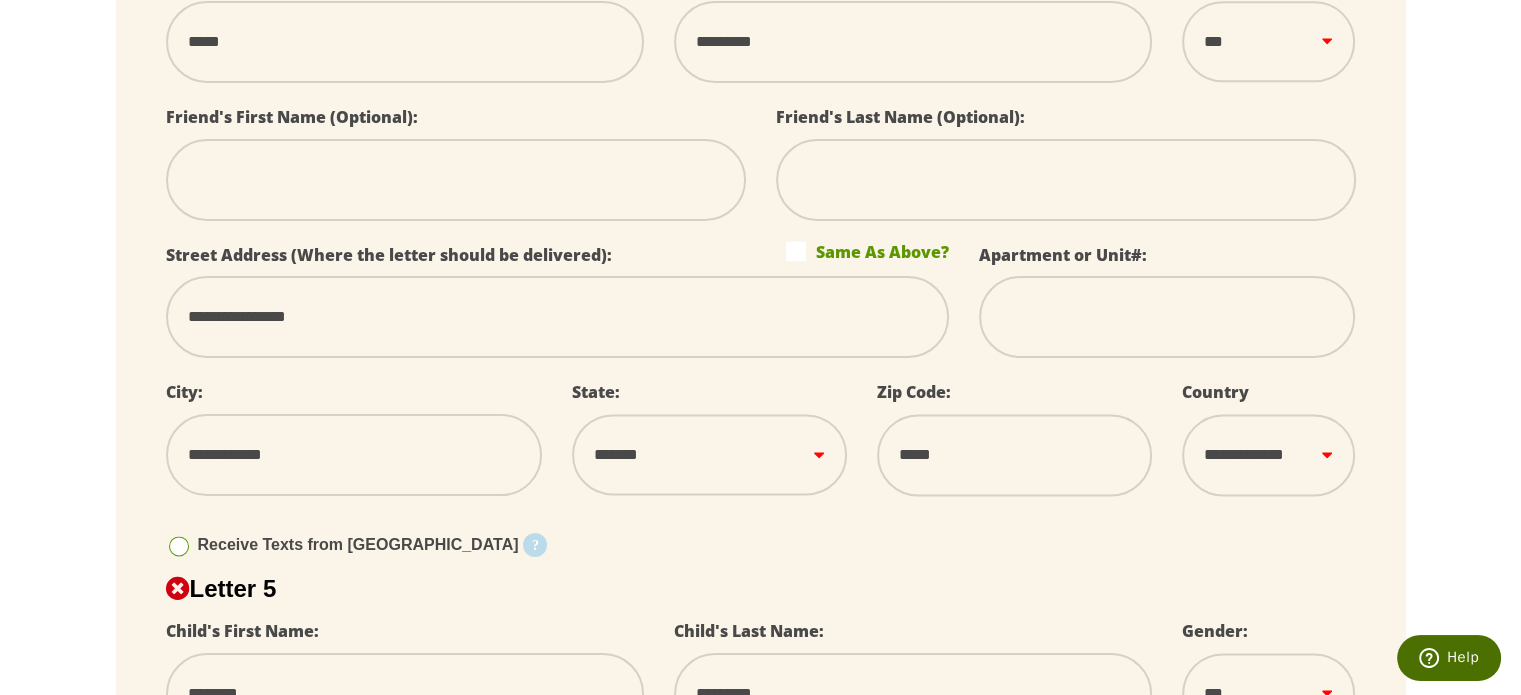 click at bounding box center [456, 180] 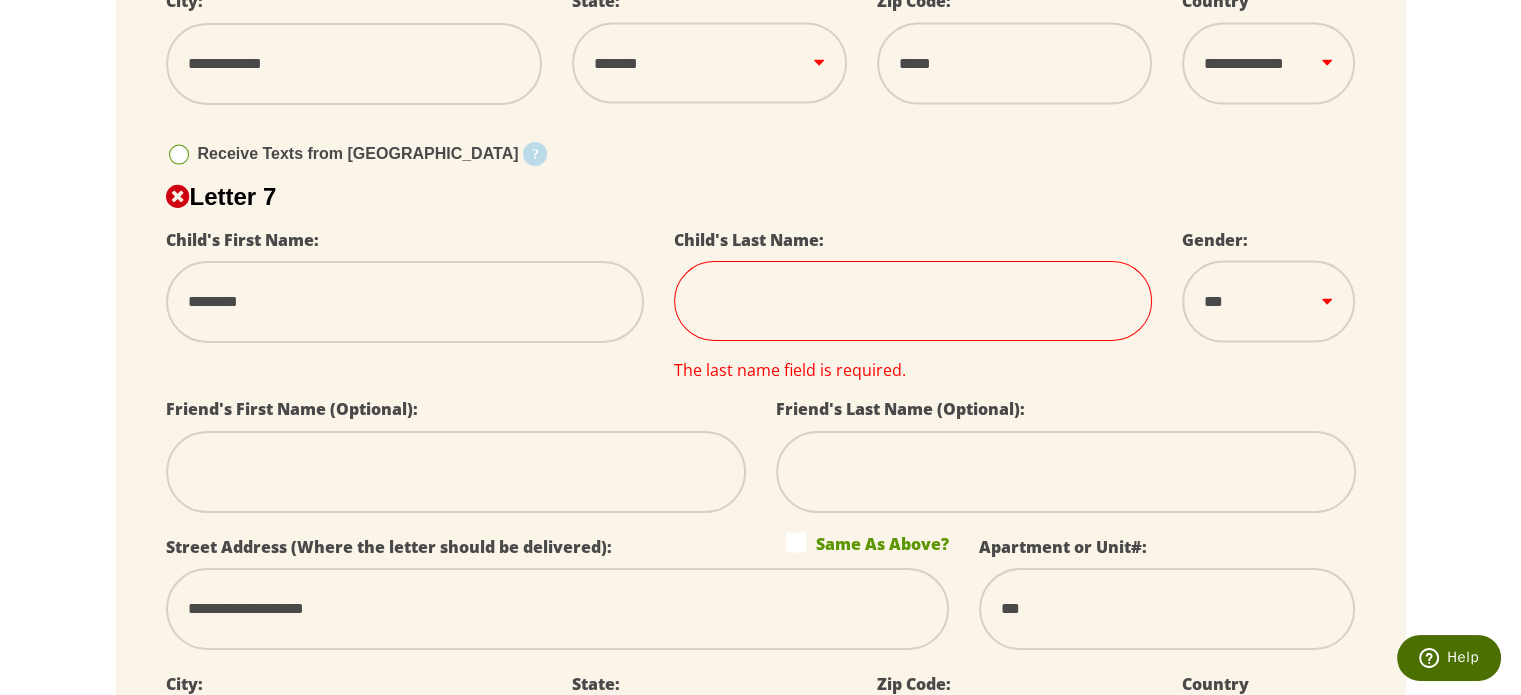 click at bounding box center [913, 301] 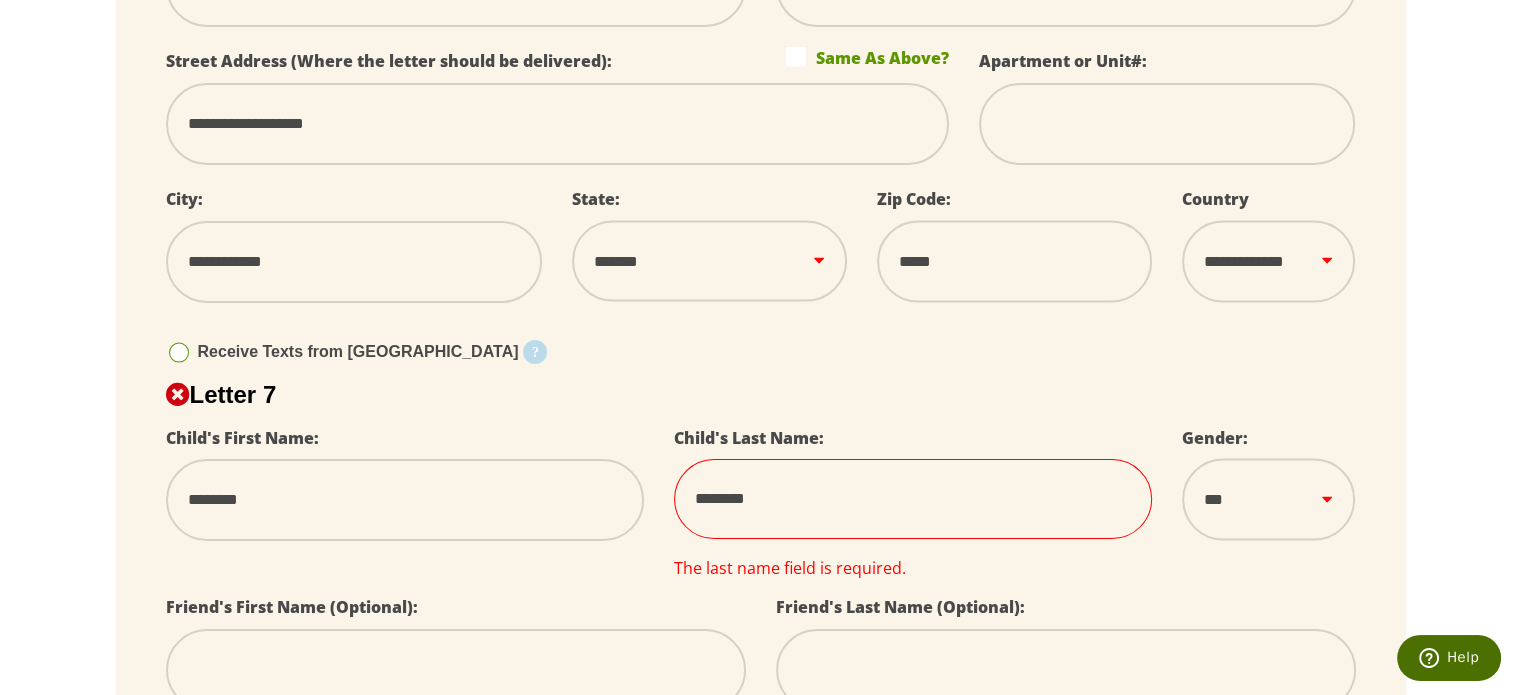 scroll, scrollTop: 4048, scrollLeft: 0, axis: vertical 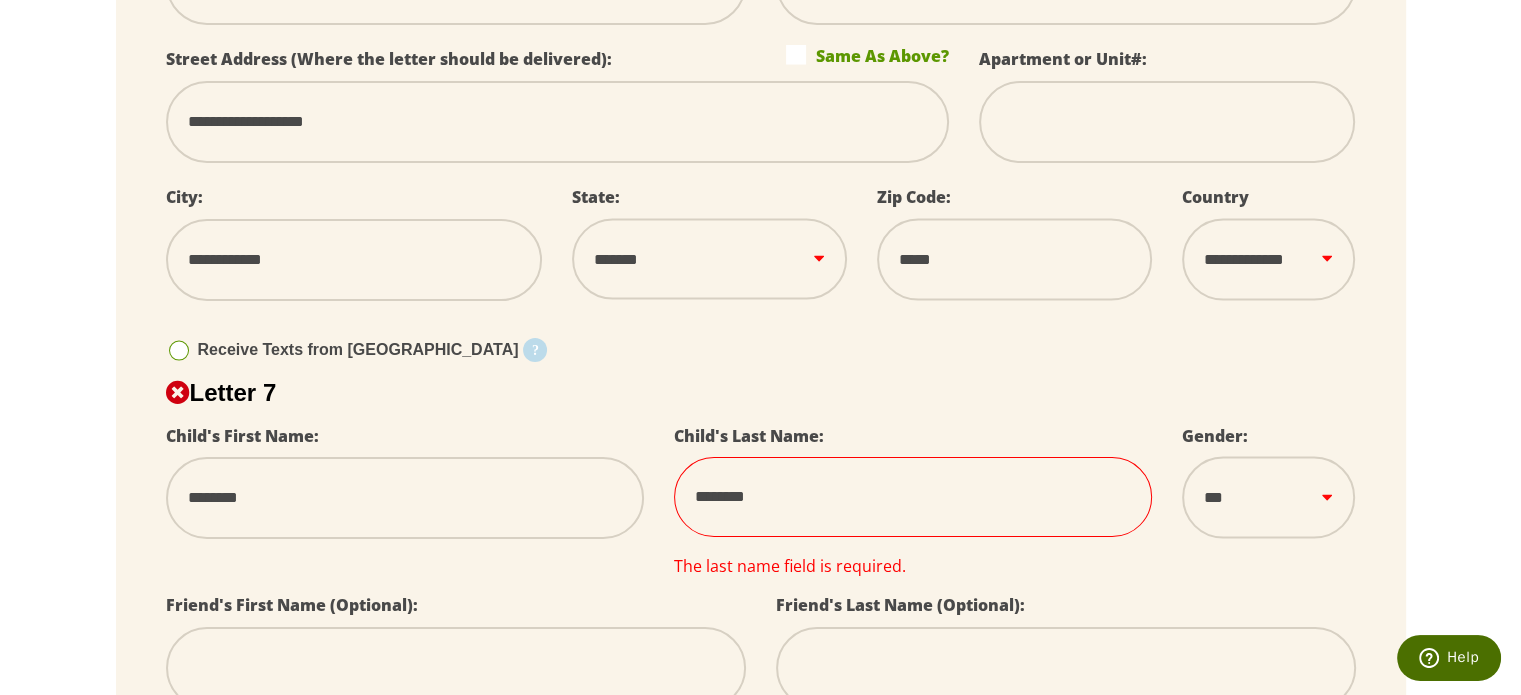 click on "Receive Texts from [GEOGRAPHIC_DATA]
Starting [DATE], your child can receive 25 daily text messages from
[PERSON_NAME], [PERSON_NAME], and the Elves, including pictures of the North Pole
and holiday preparations. Please enter a phone number of a parent or
guardian that can share these messages with the child." at bounding box center (761, 350) 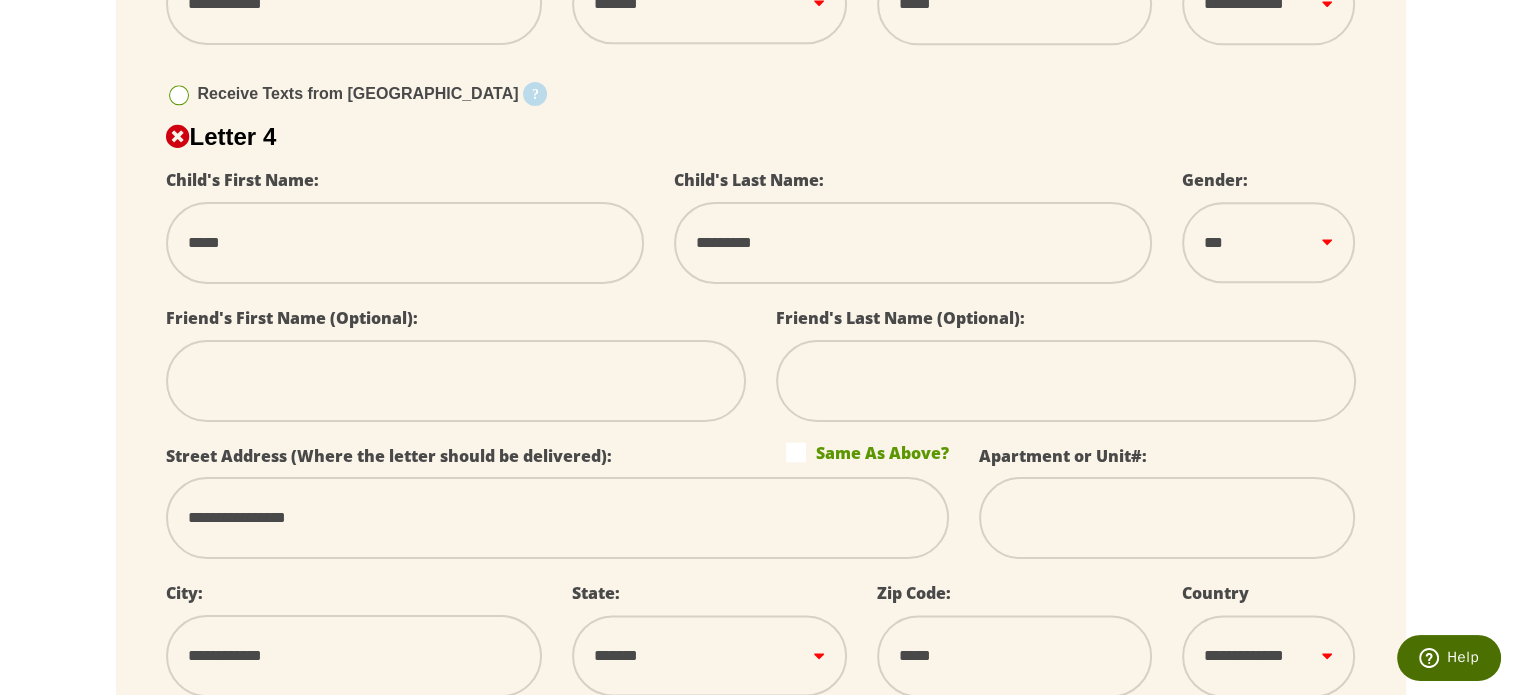 scroll, scrollTop: 2348, scrollLeft: 0, axis: vertical 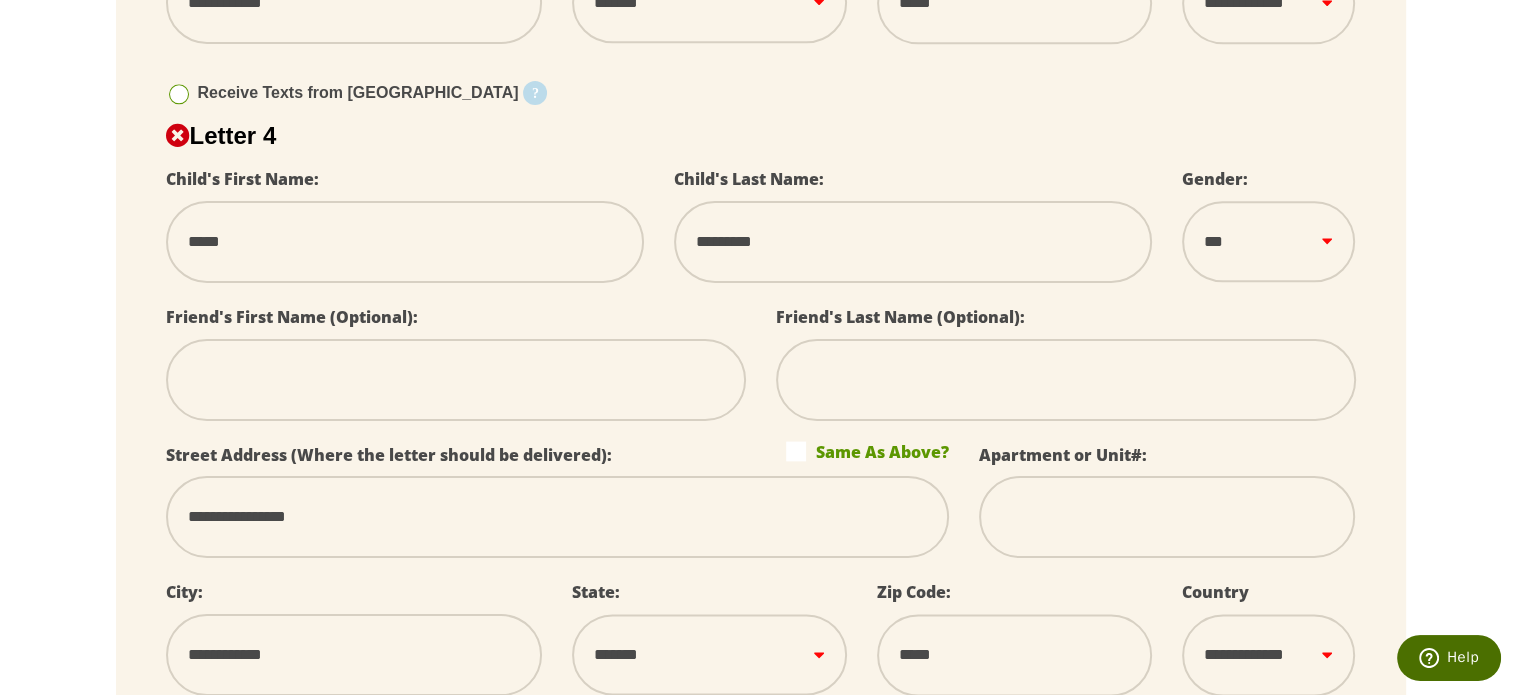 click at bounding box center [456, 380] 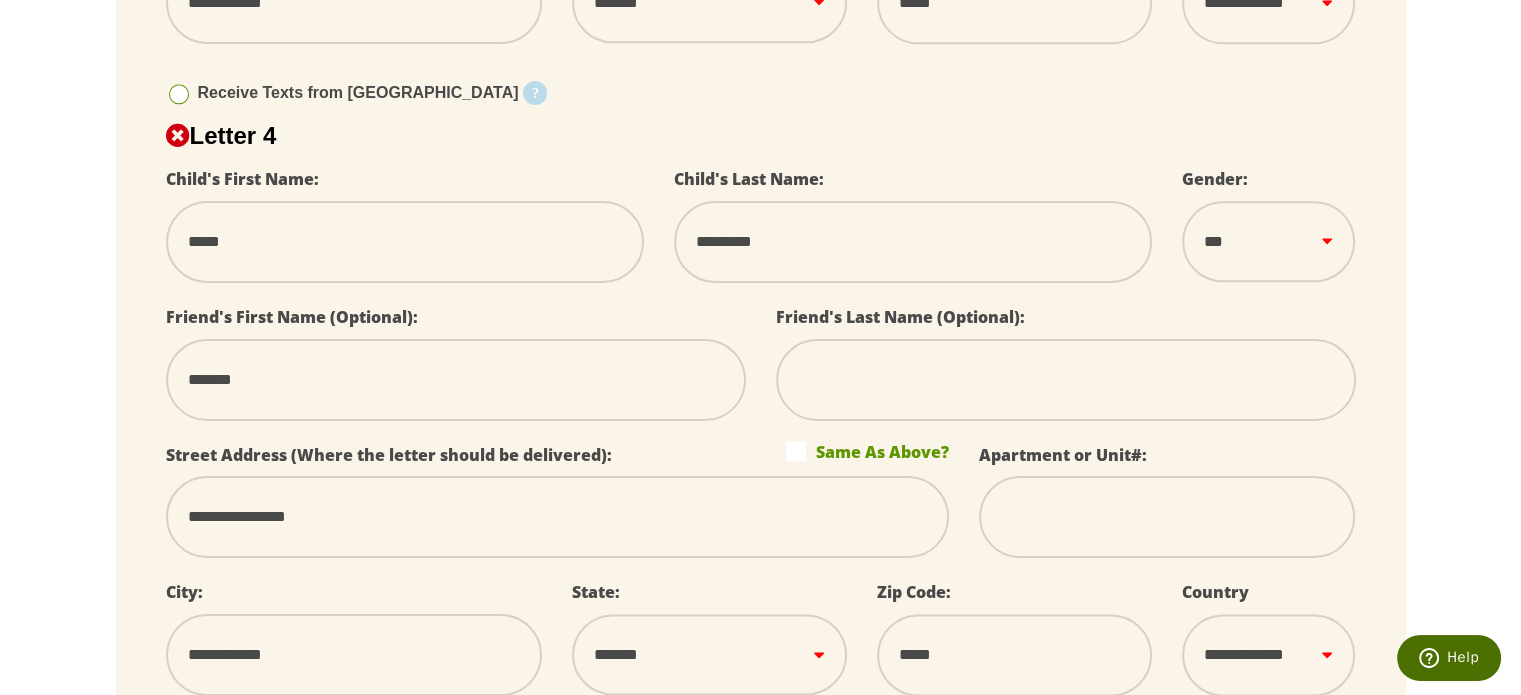 click on "**********" at bounding box center [761, 504] 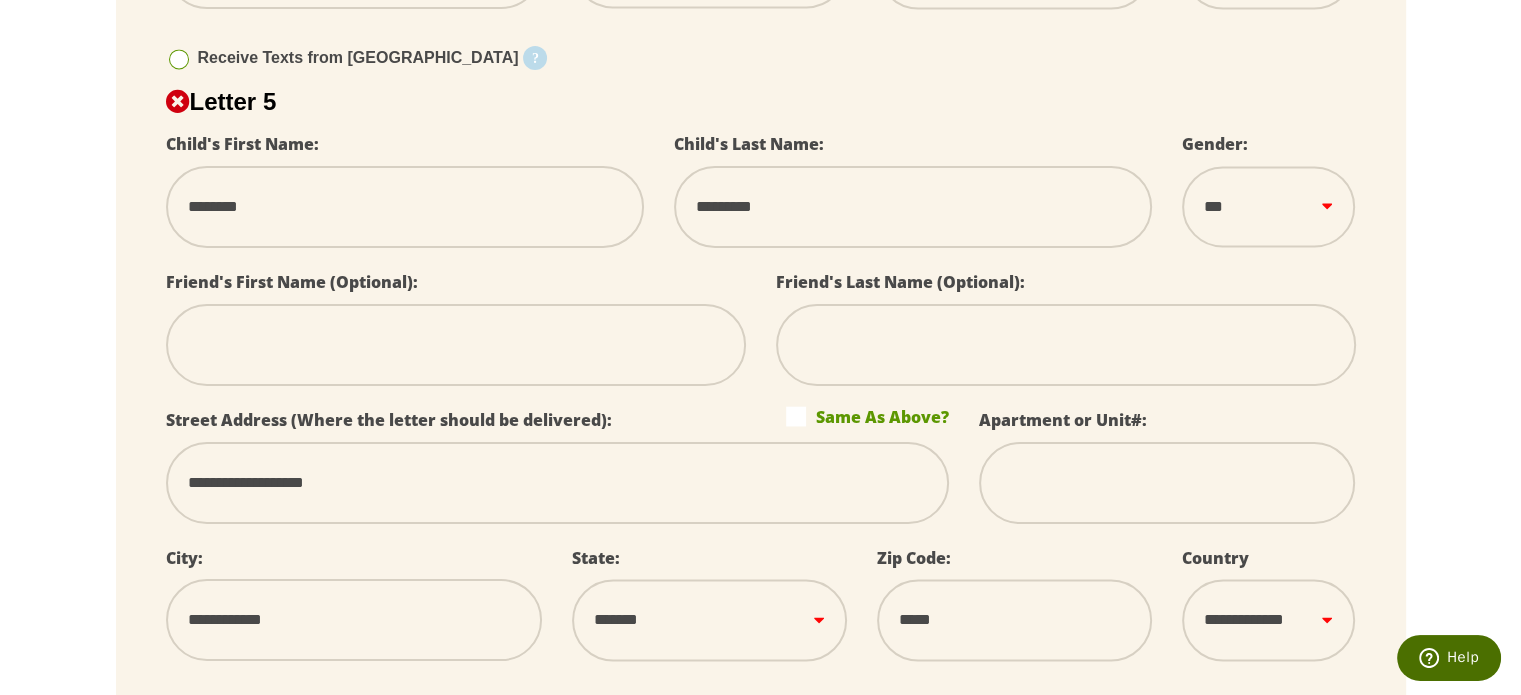 scroll, scrollTop: 3036, scrollLeft: 0, axis: vertical 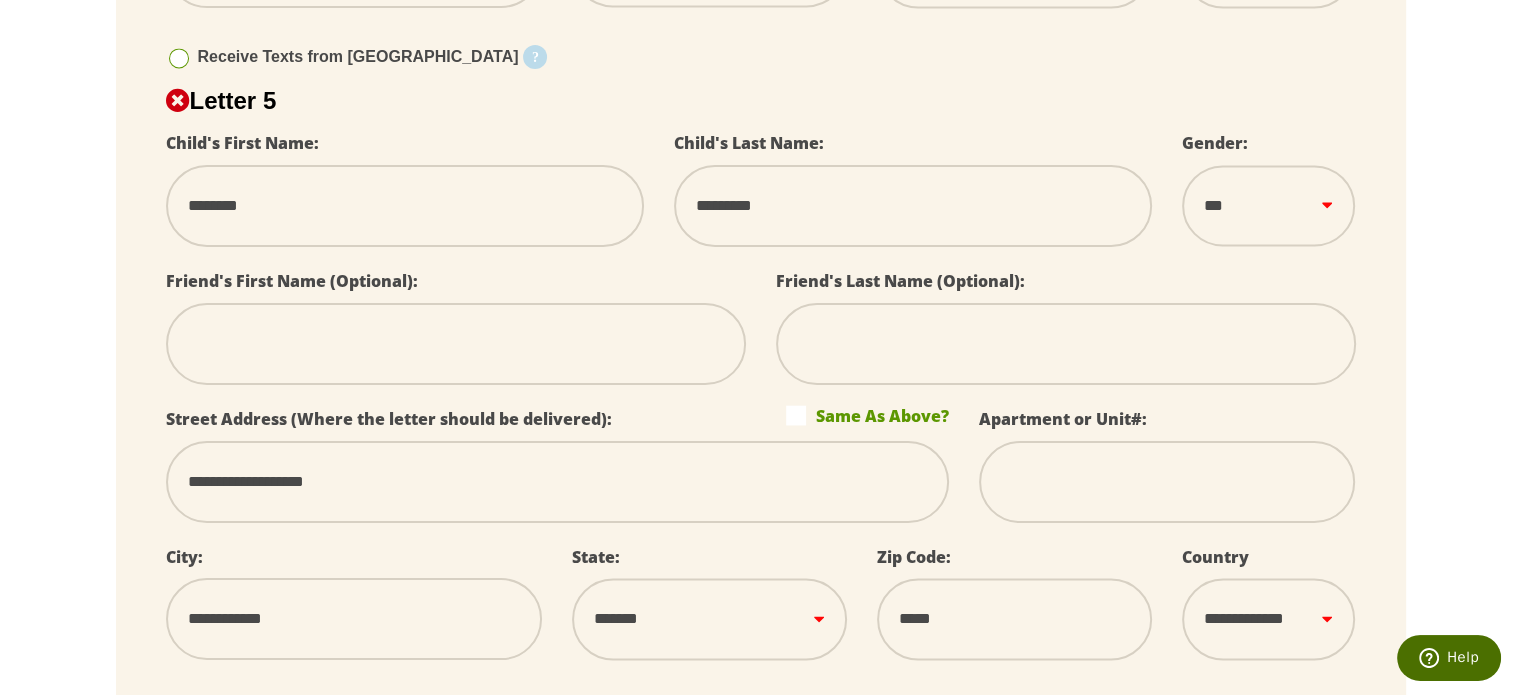 click at bounding box center (456, 344) 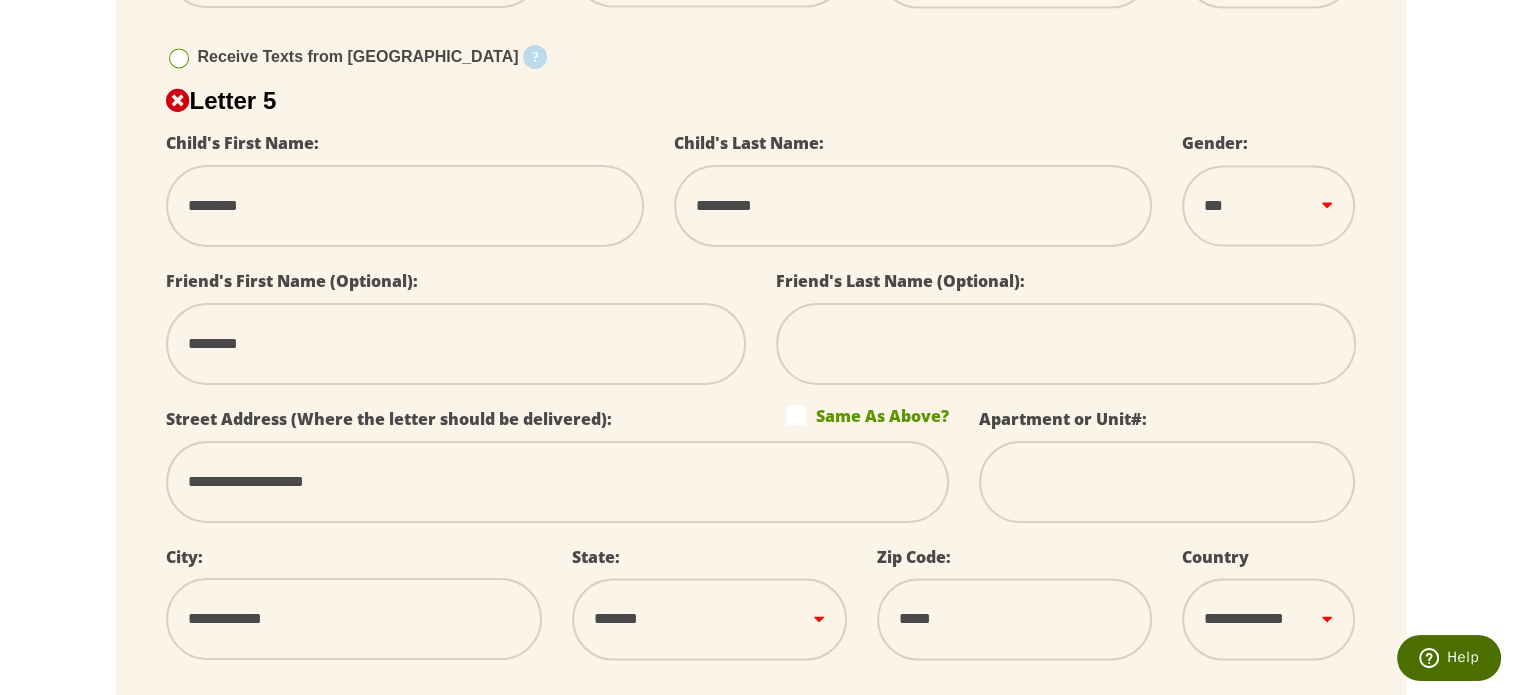 click at bounding box center [1066, 344] 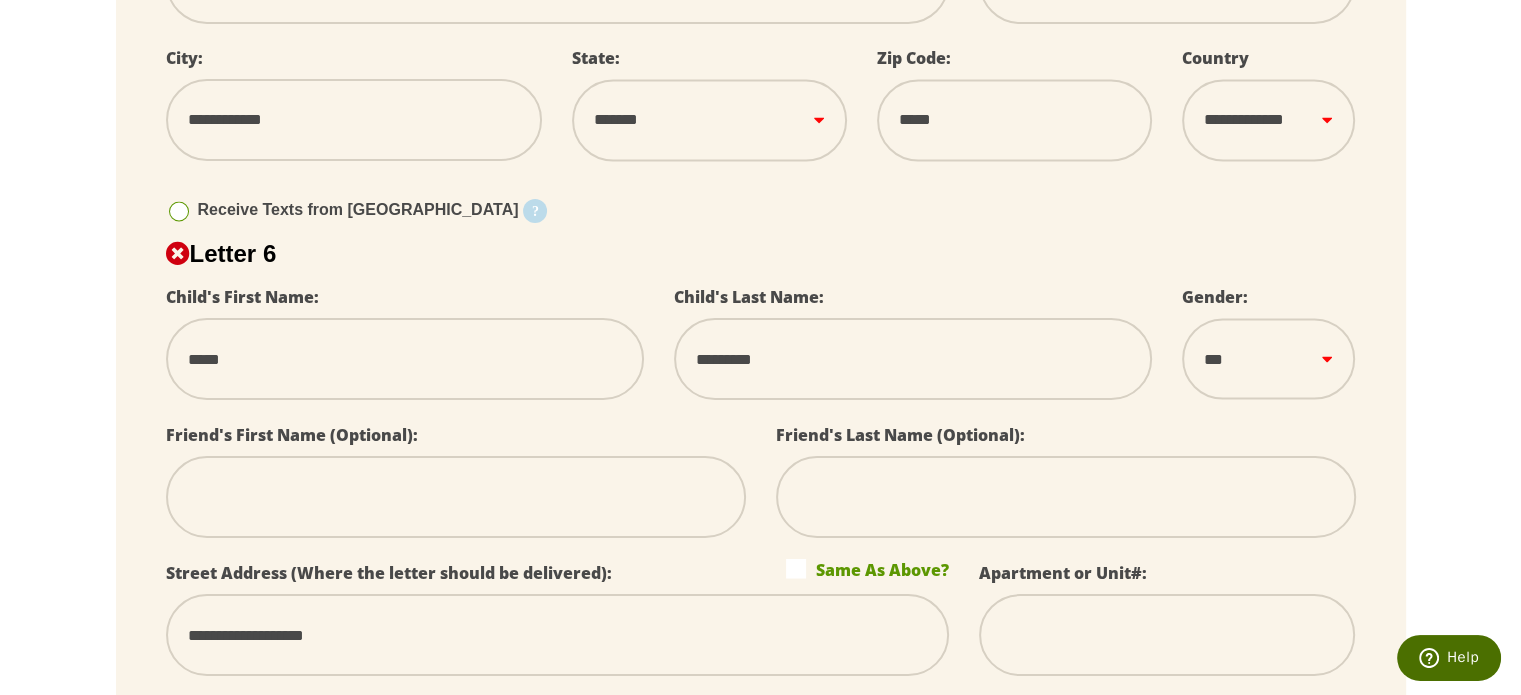 scroll, scrollTop: 3536, scrollLeft: 0, axis: vertical 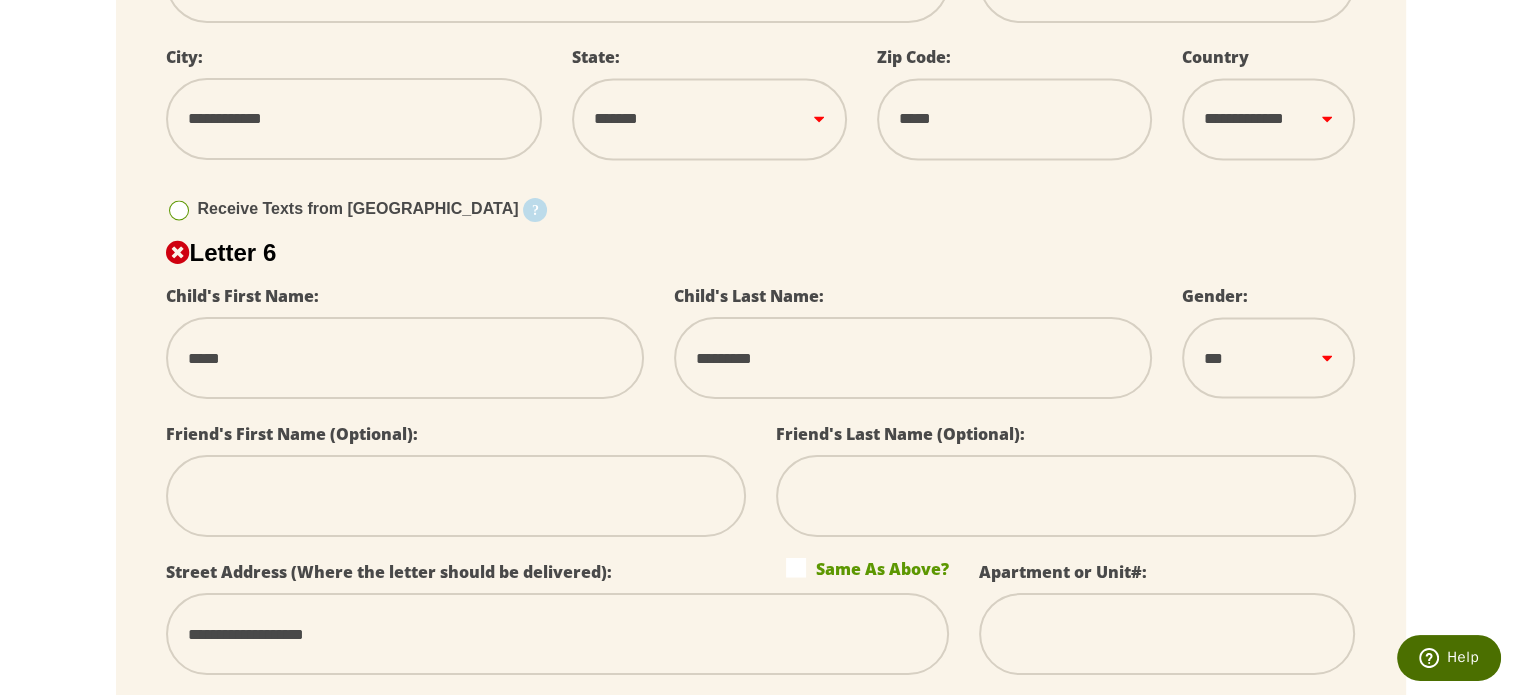 click at bounding box center (456, 496) 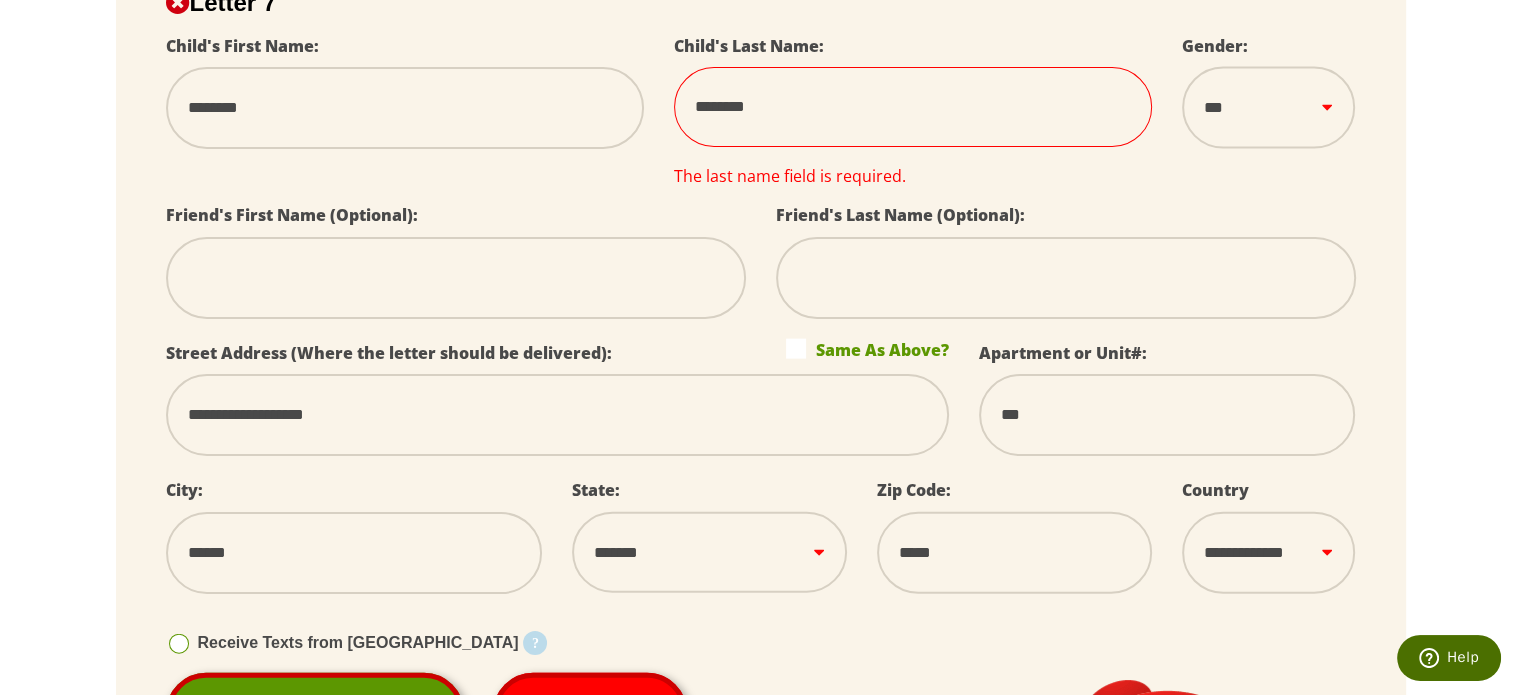 scroll, scrollTop: 4437, scrollLeft: 0, axis: vertical 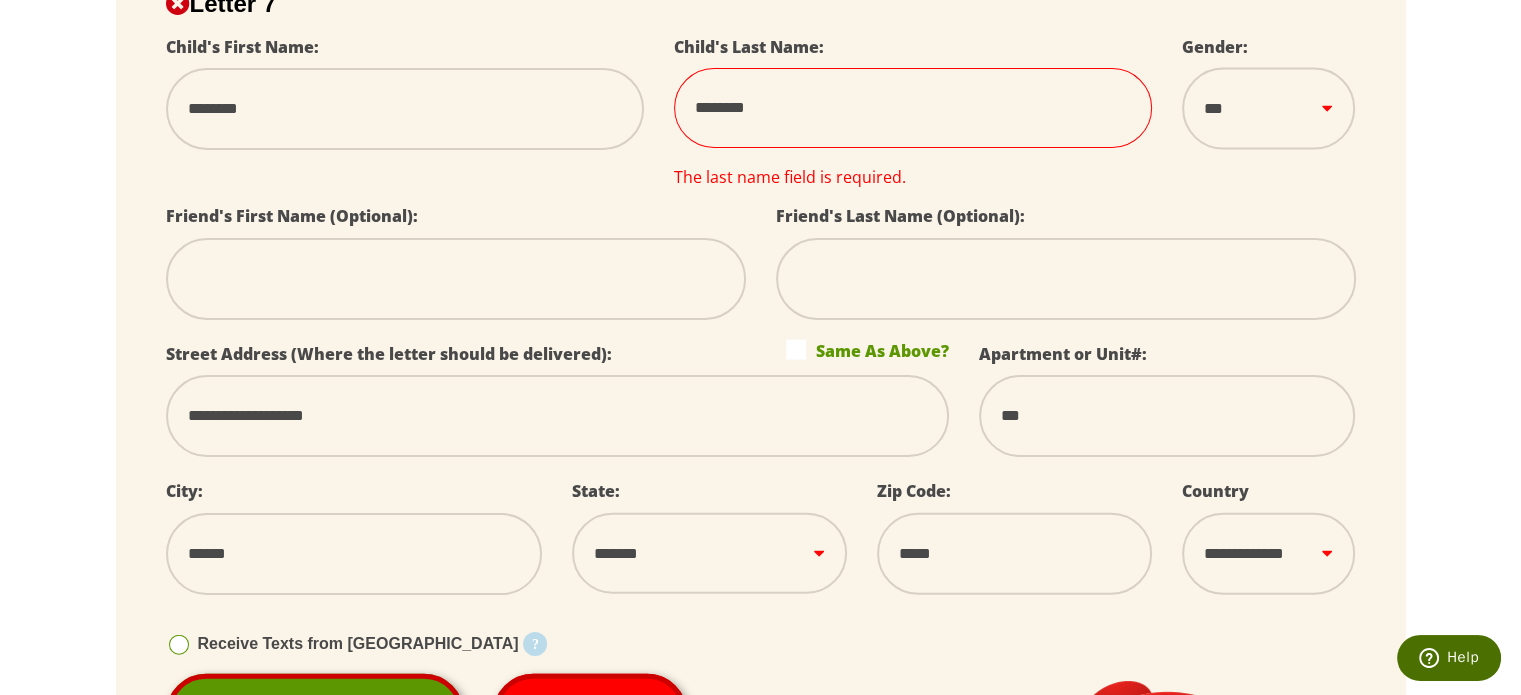 click at bounding box center (456, 279) 